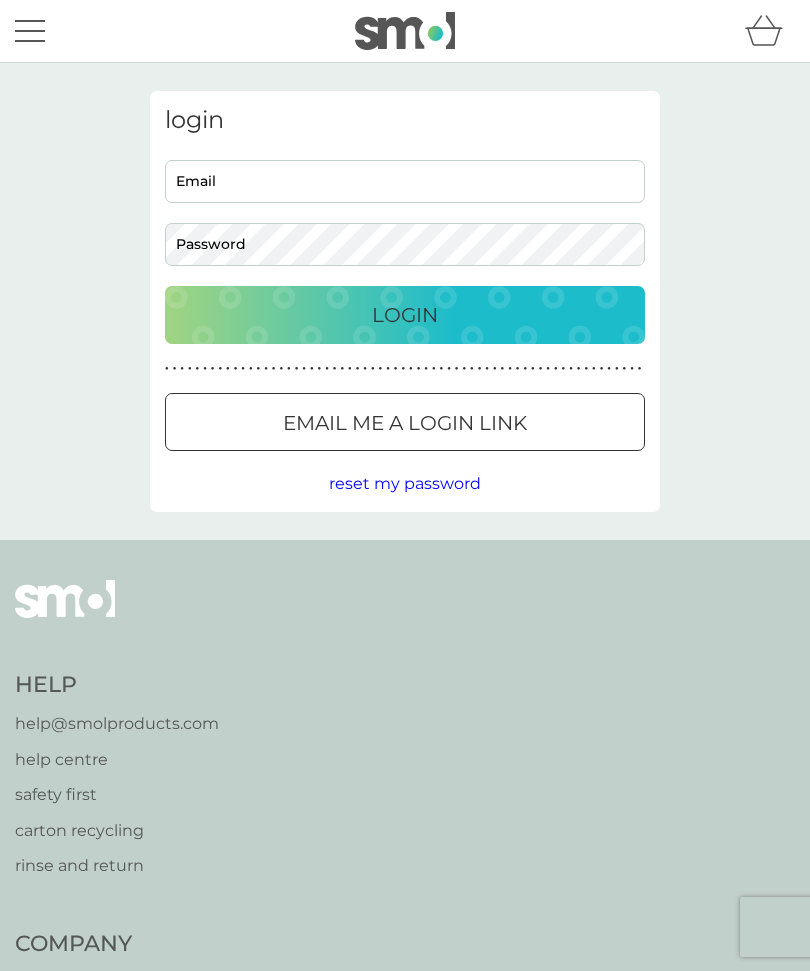 scroll, scrollTop: 0, scrollLeft: 0, axis: both 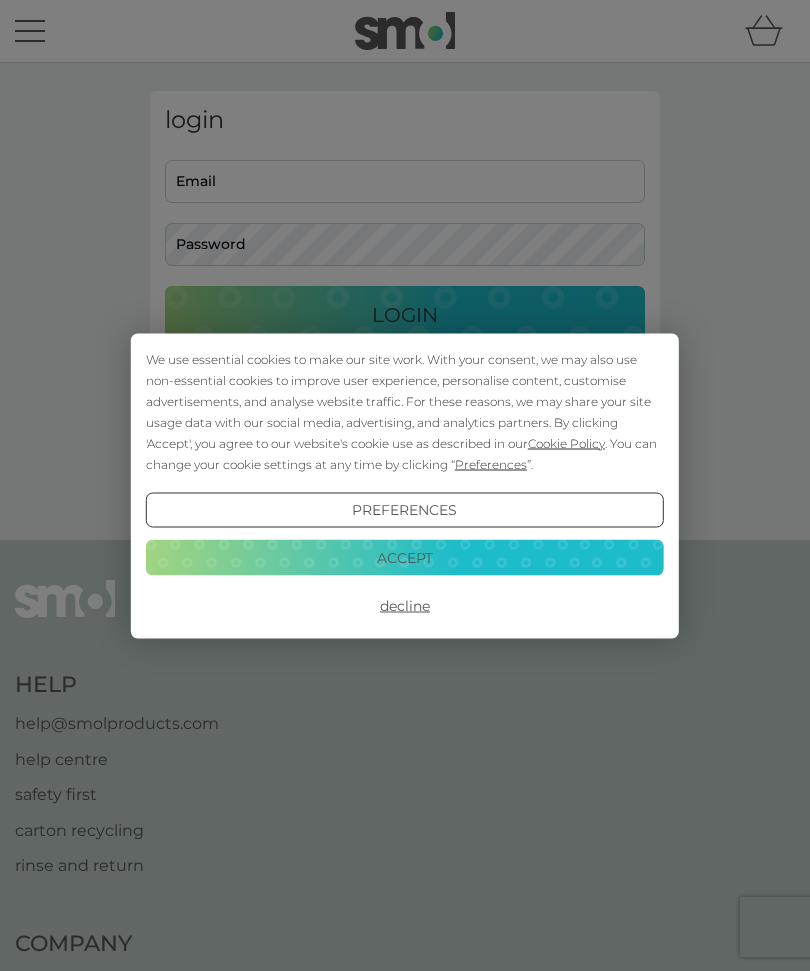 click on "Accept" at bounding box center [405, 558] 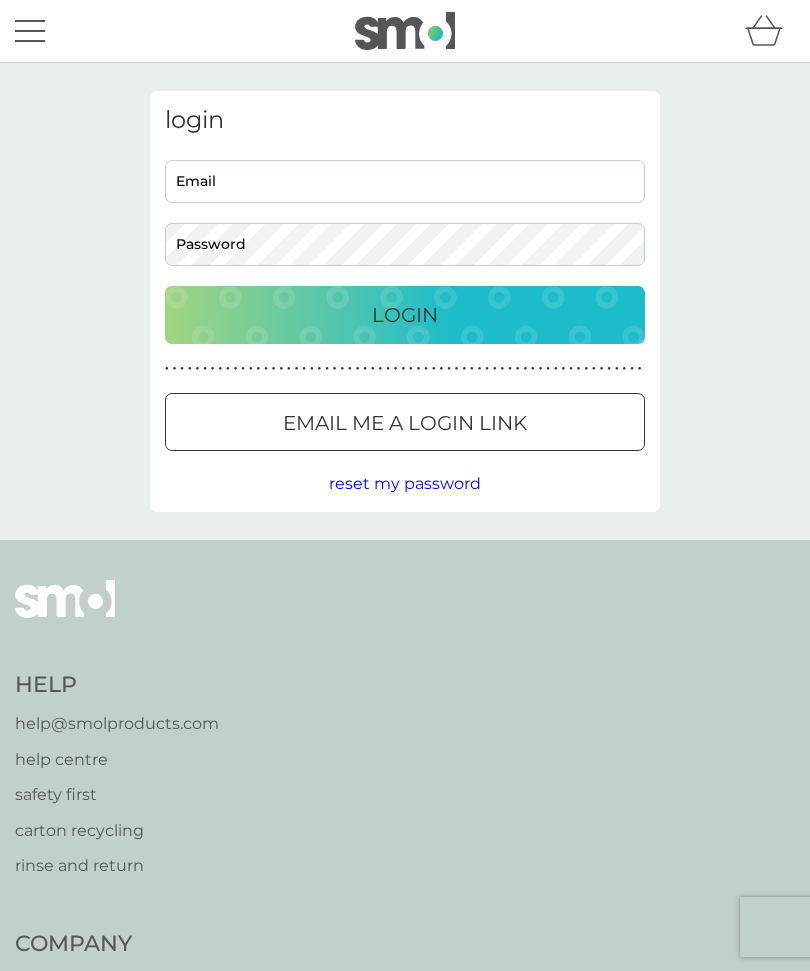click on "Email" at bounding box center [405, 181] 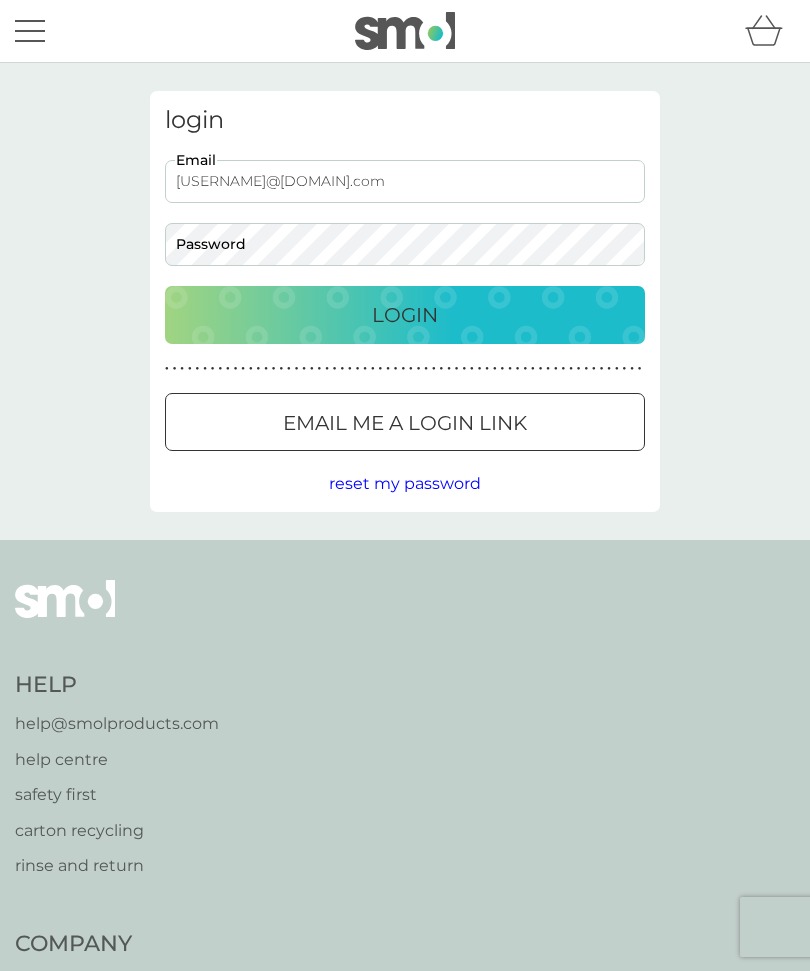 type on "[USERNAME]@[DOMAIN].com" 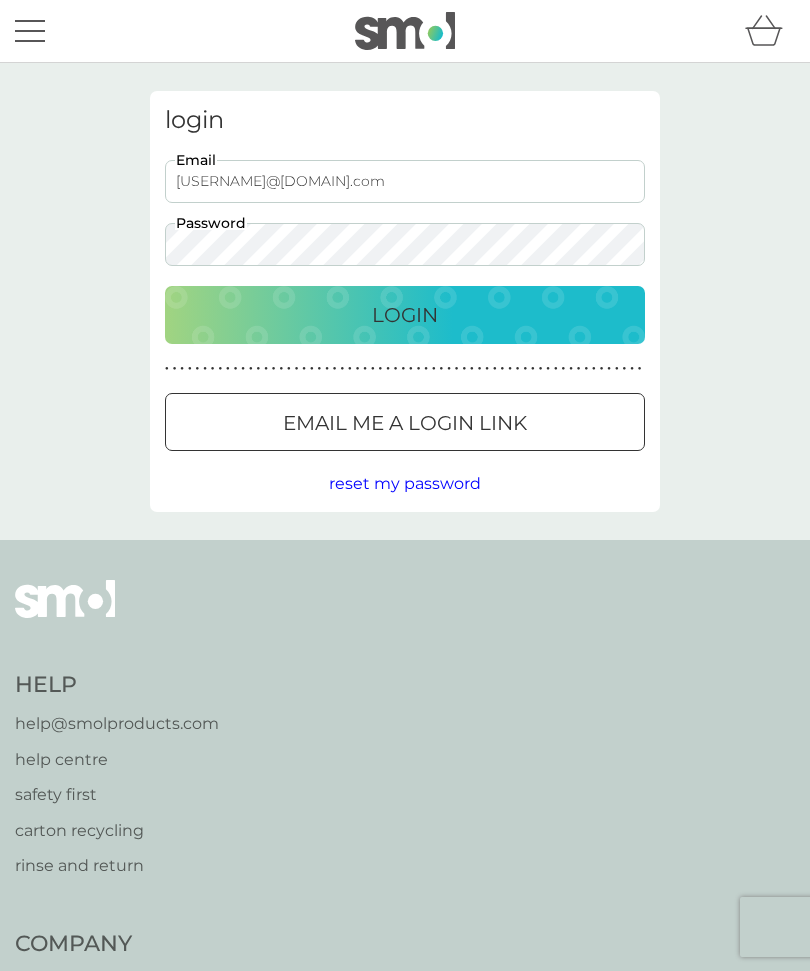 click on "Login" at bounding box center [405, 315] 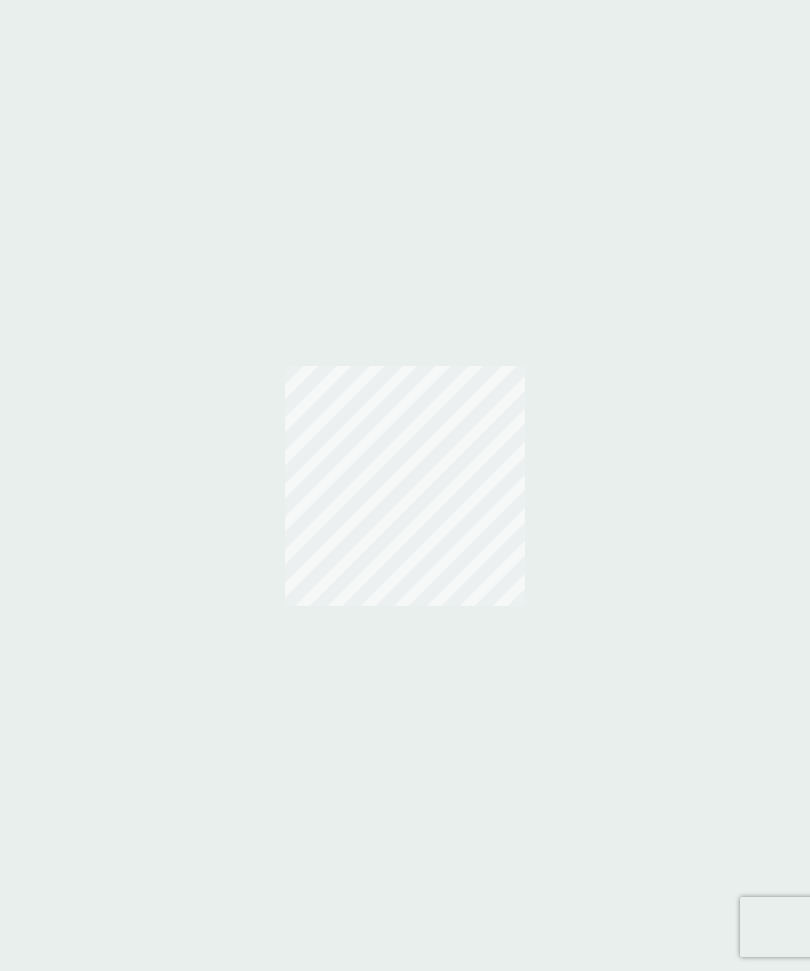 scroll, scrollTop: 0, scrollLeft: 0, axis: both 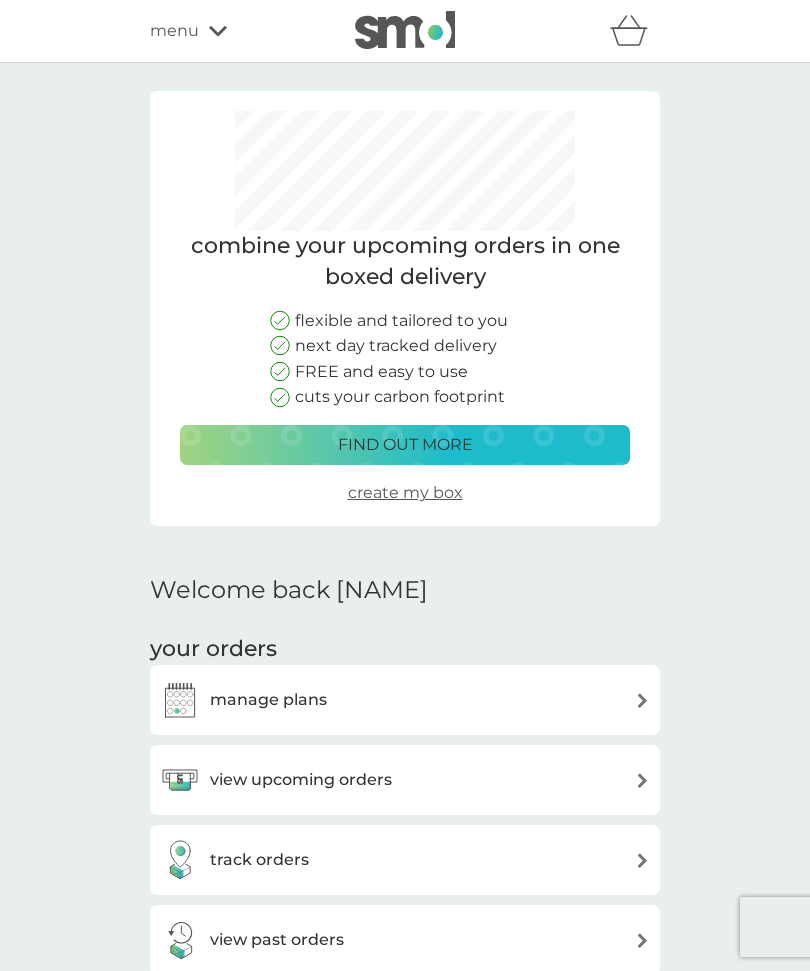 click on "manage plans" at bounding box center (405, 700) 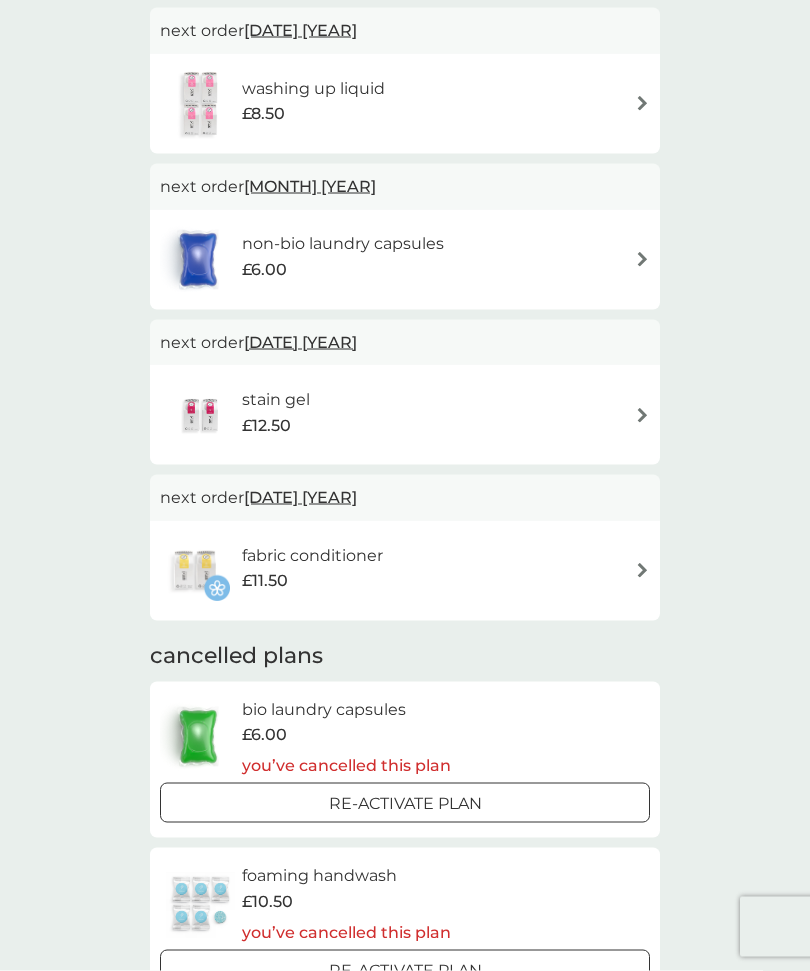 scroll, scrollTop: 721, scrollLeft: 0, axis: vertical 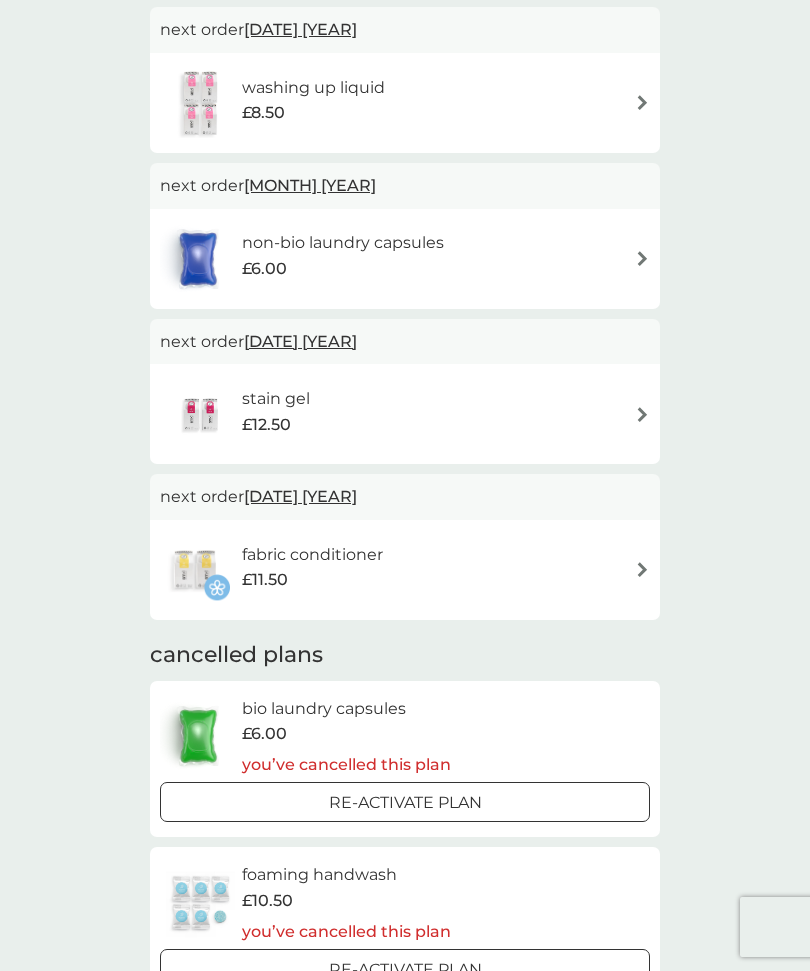 click on "fabric conditioner £11.50" at bounding box center (405, 570) 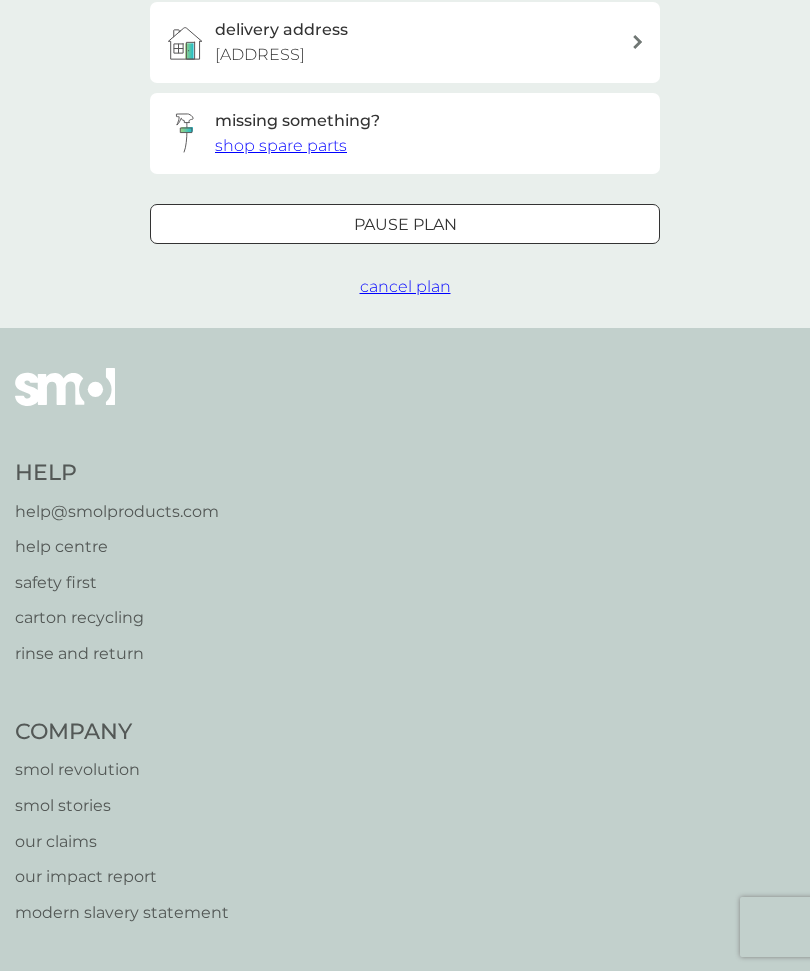 scroll, scrollTop: 0, scrollLeft: 0, axis: both 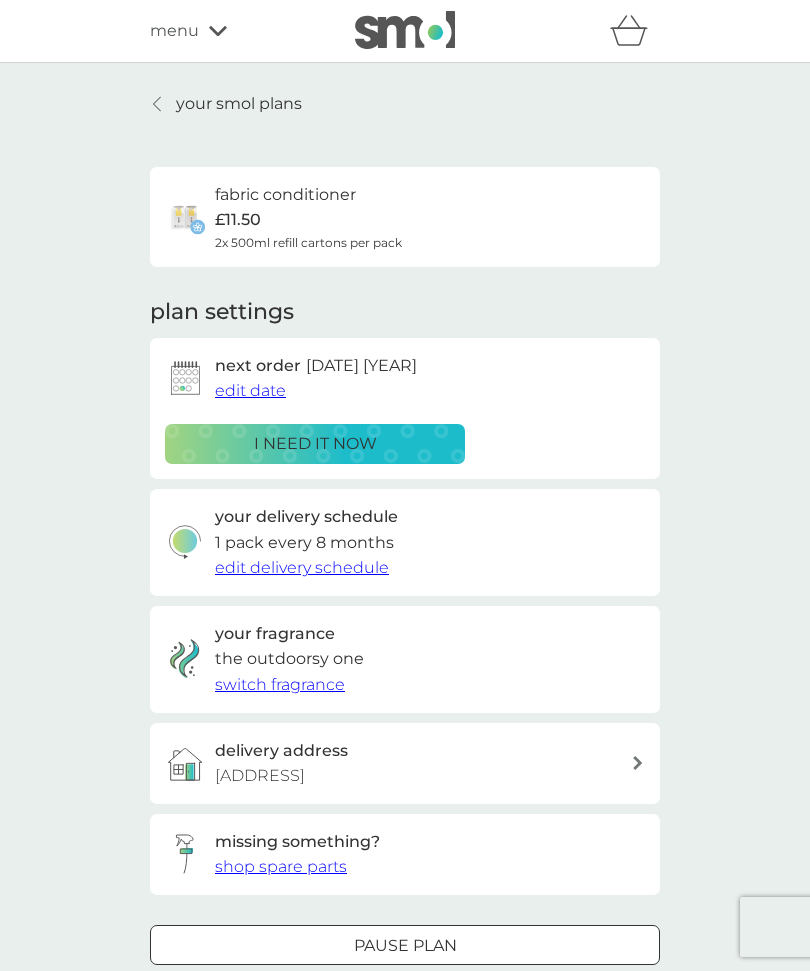 click on "edit date" at bounding box center [250, 390] 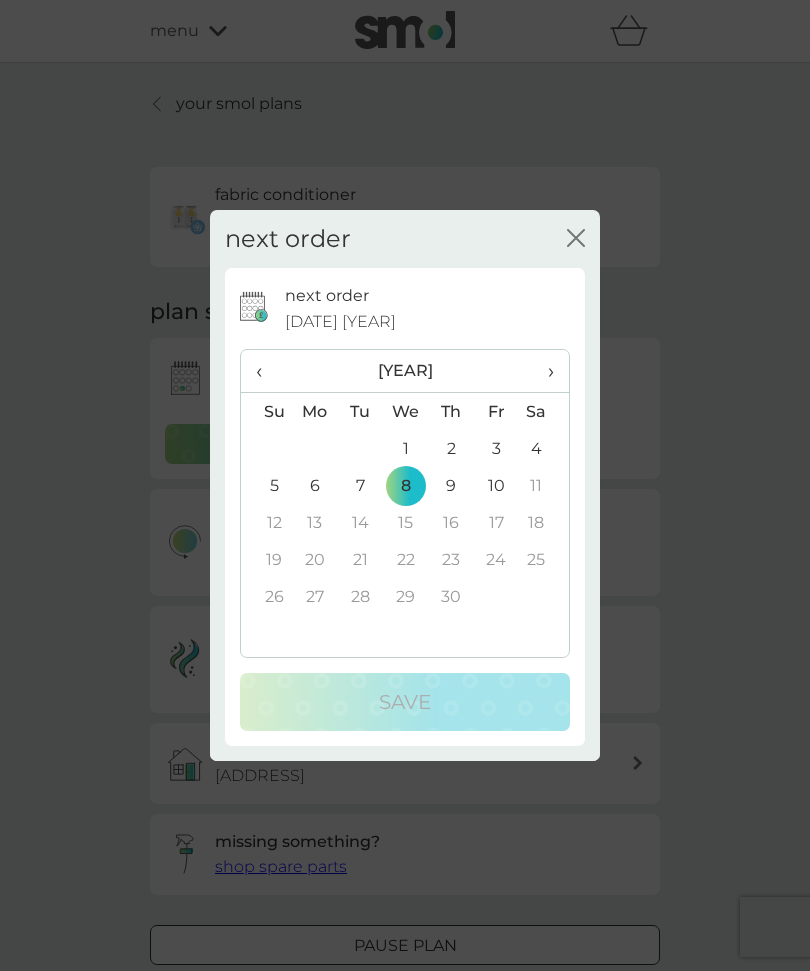 click on "›" at bounding box center [544, 371] 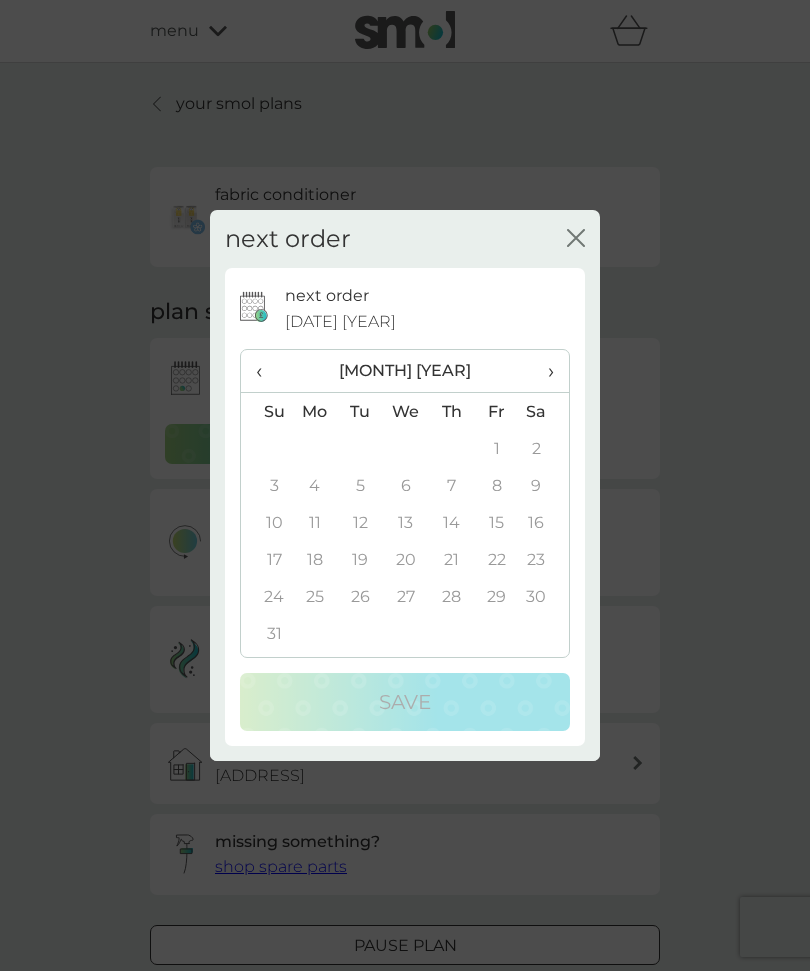 click on "›" at bounding box center [544, 371] 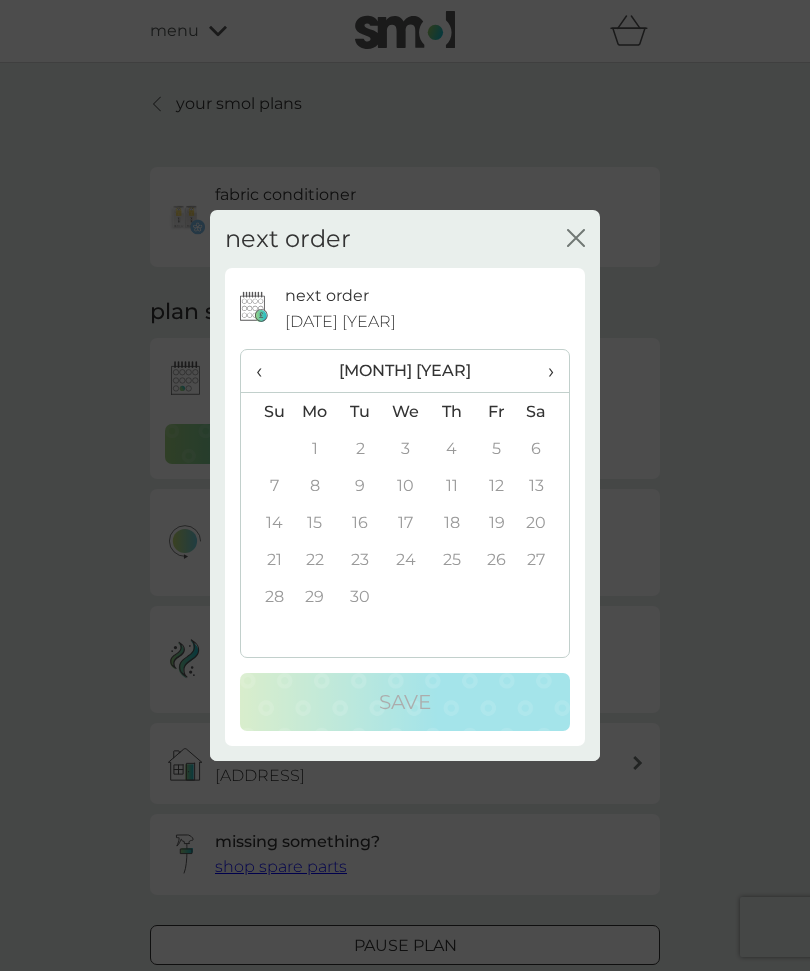 click on "‹" at bounding box center (266, 371) 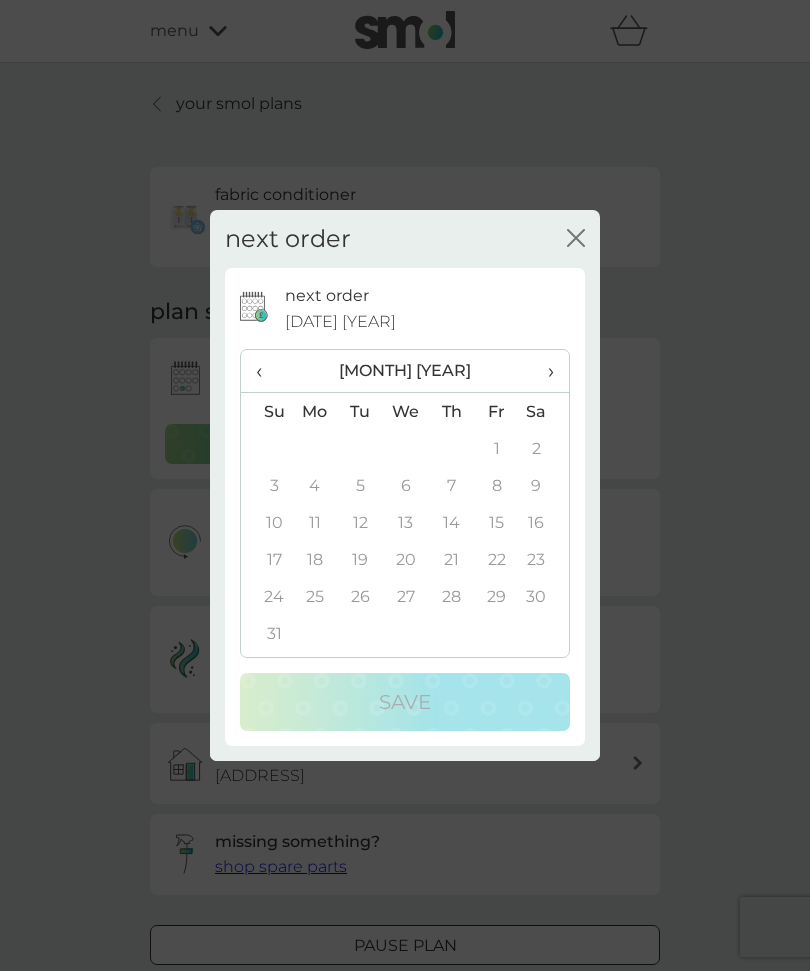 click on "‹" at bounding box center (266, 371) 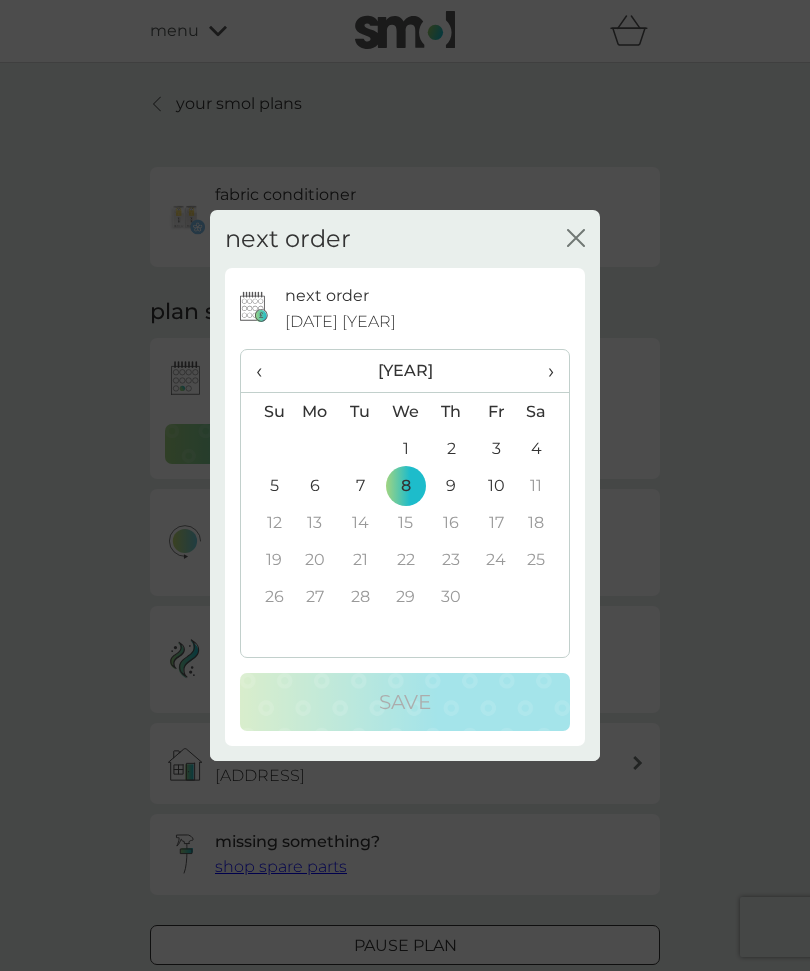 click on "close" 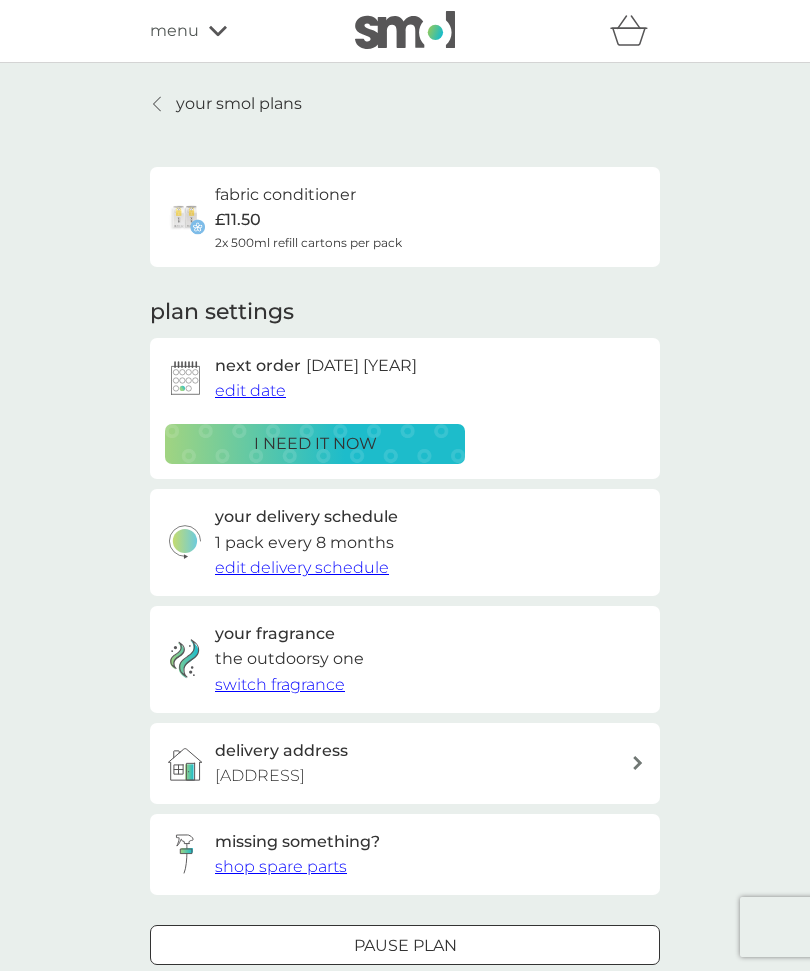 click on "edit date" at bounding box center [250, 391] 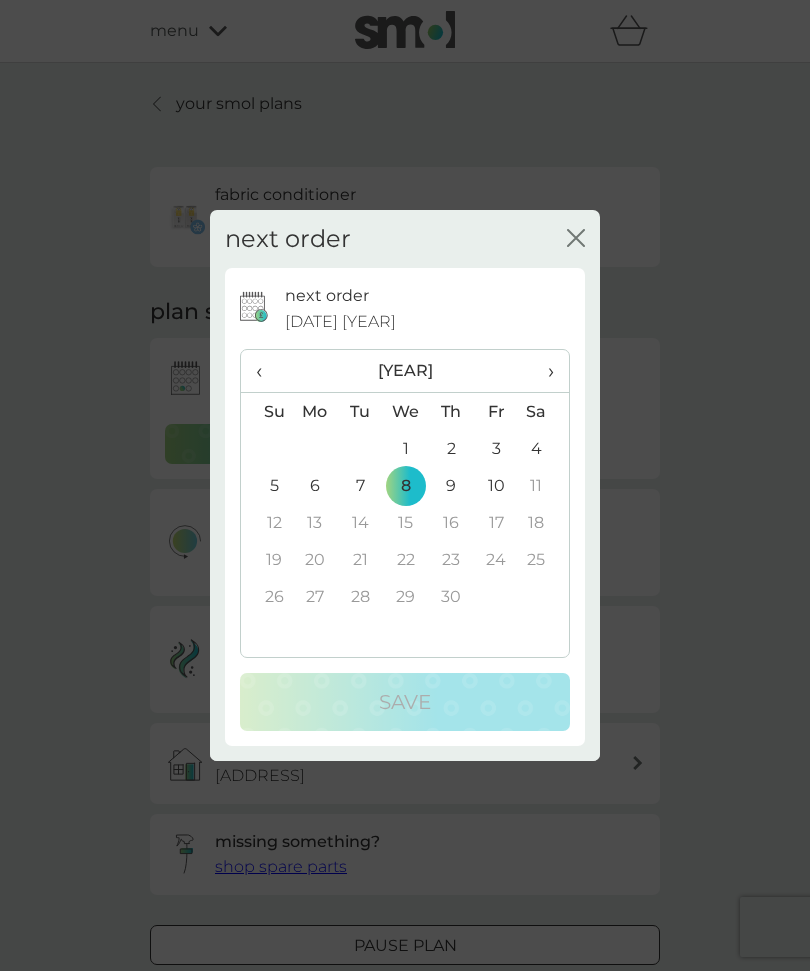 click on "‹" at bounding box center (266, 371) 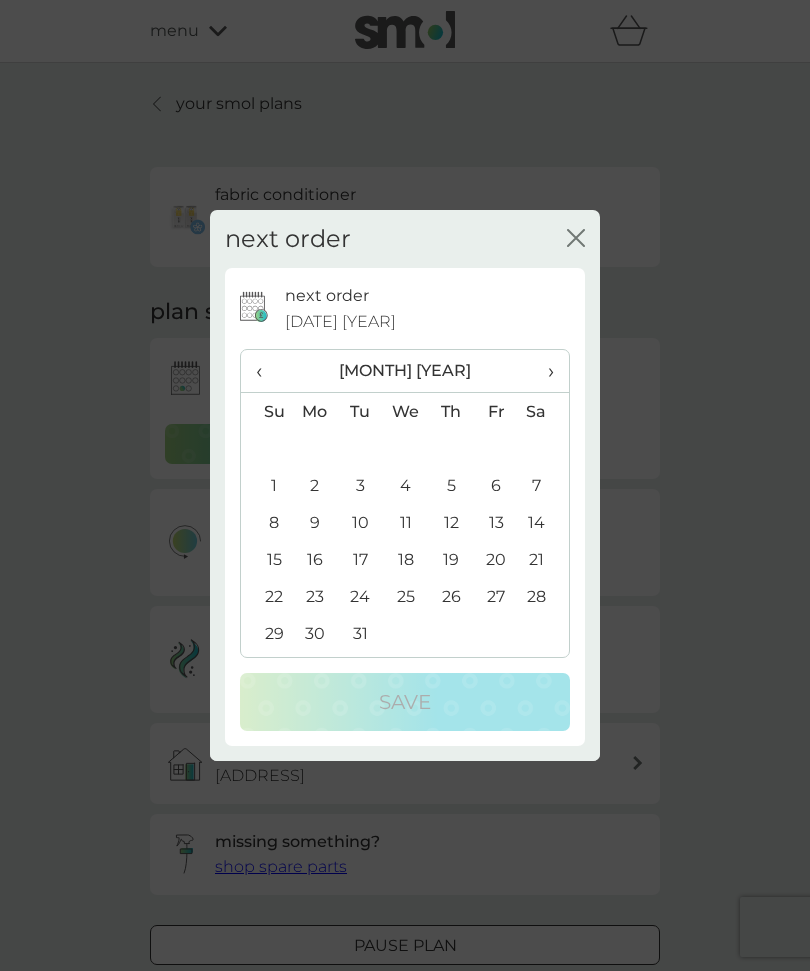 click on "‹" at bounding box center [266, 371] 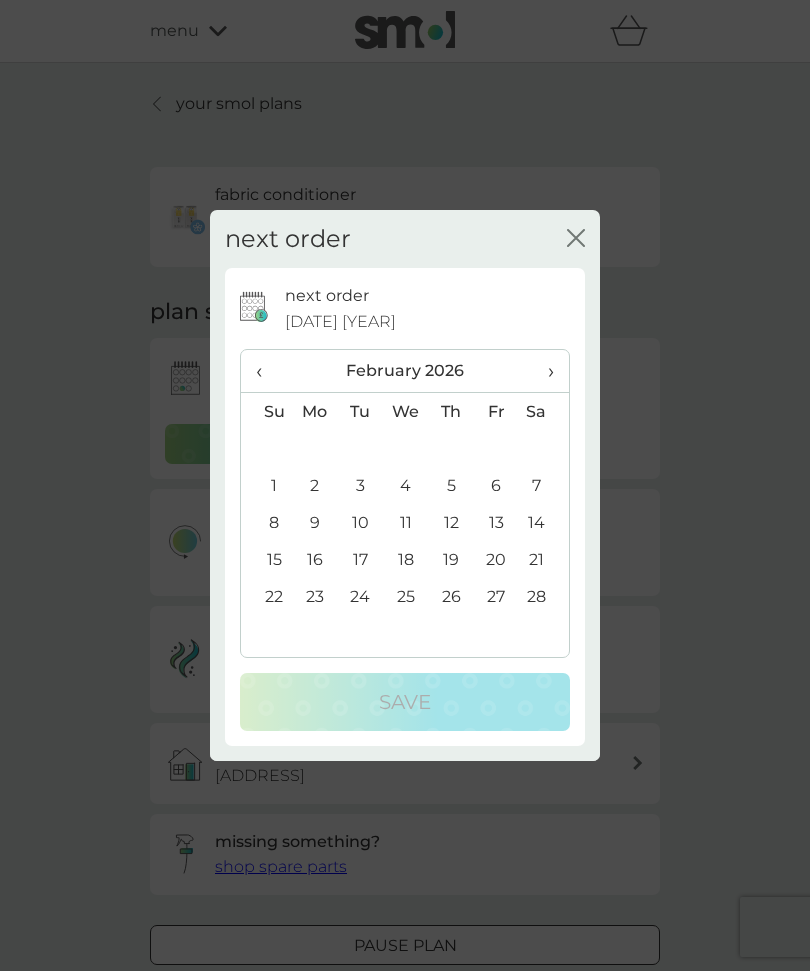 click on "‹" at bounding box center [266, 371] 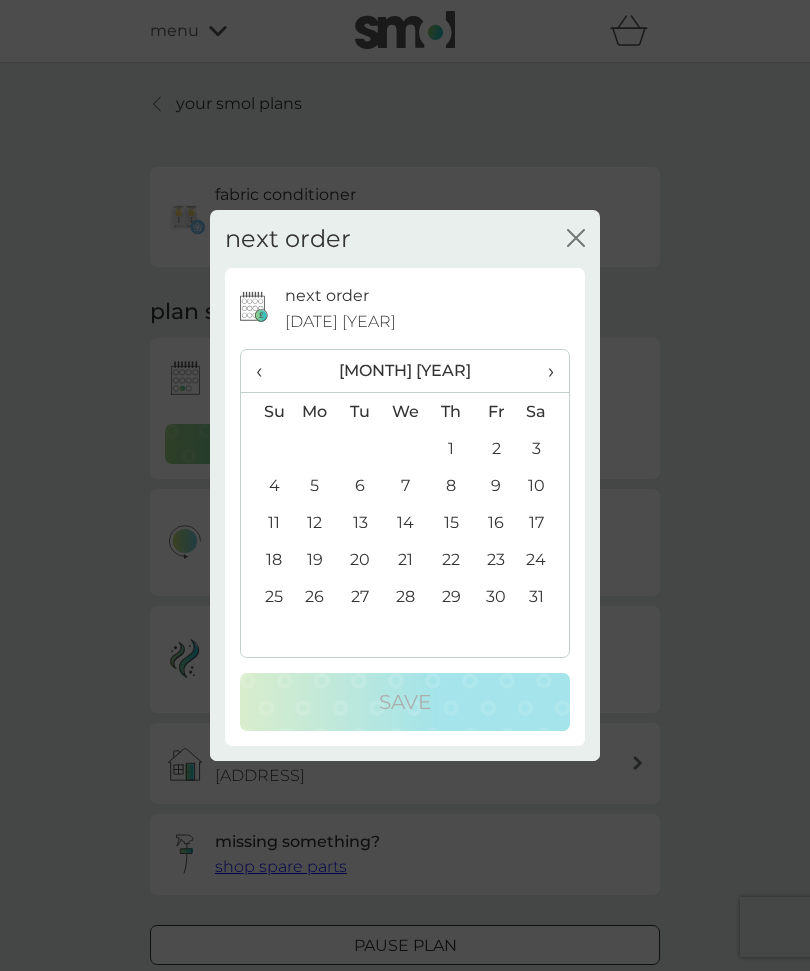 click on "‹" at bounding box center [266, 371] 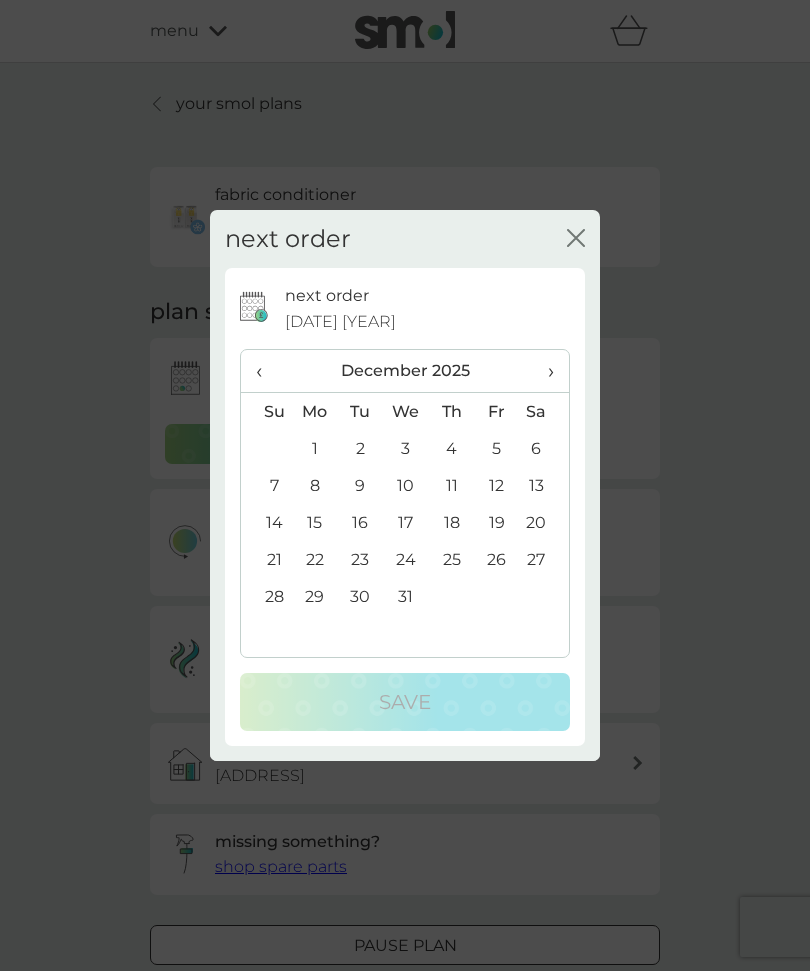click on "‹" at bounding box center [266, 371] 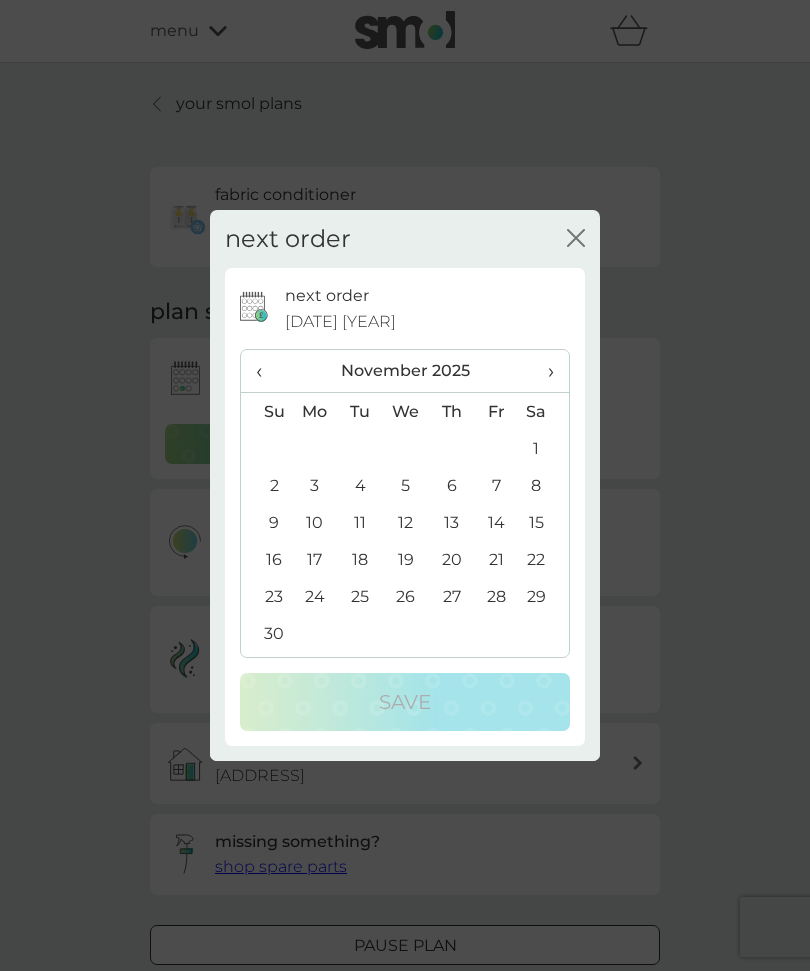 click on "‹" at bounding box center (266, 371) 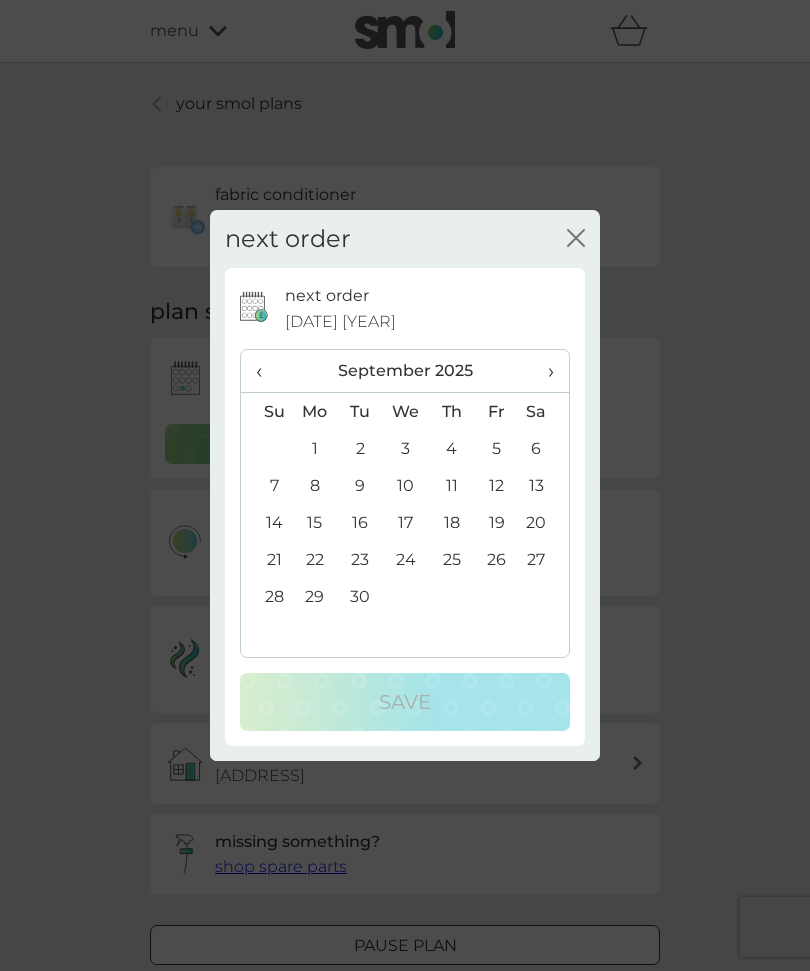 click on "‹" at bounding box center (266, 371) 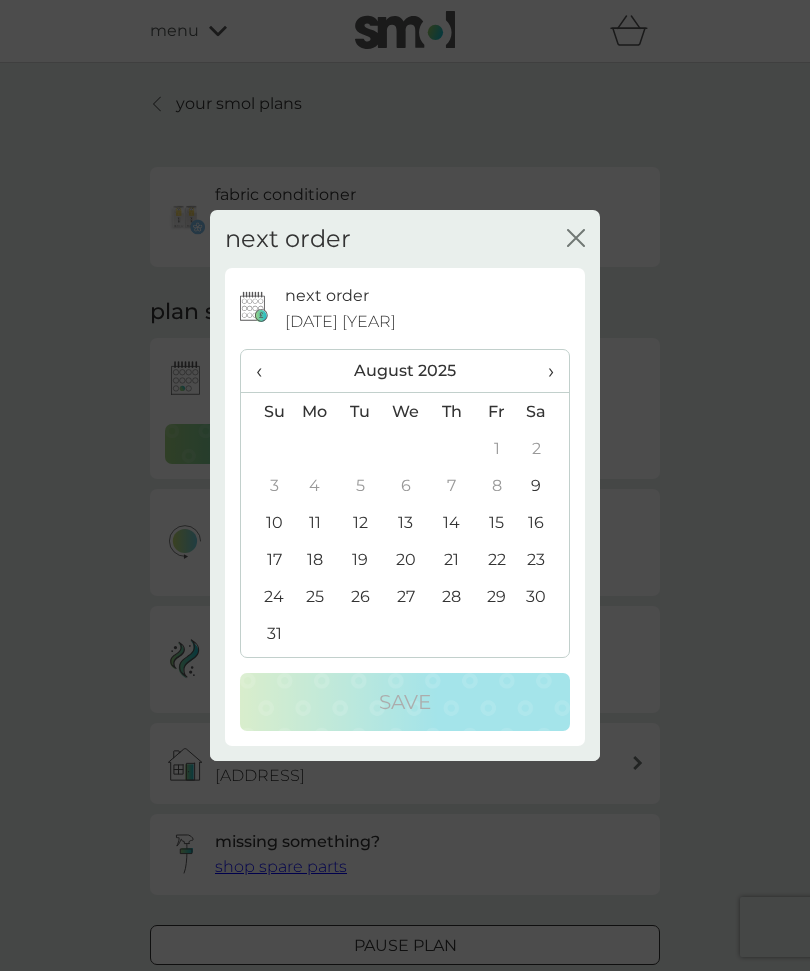 click on "›" at bounding box center (544, 371) 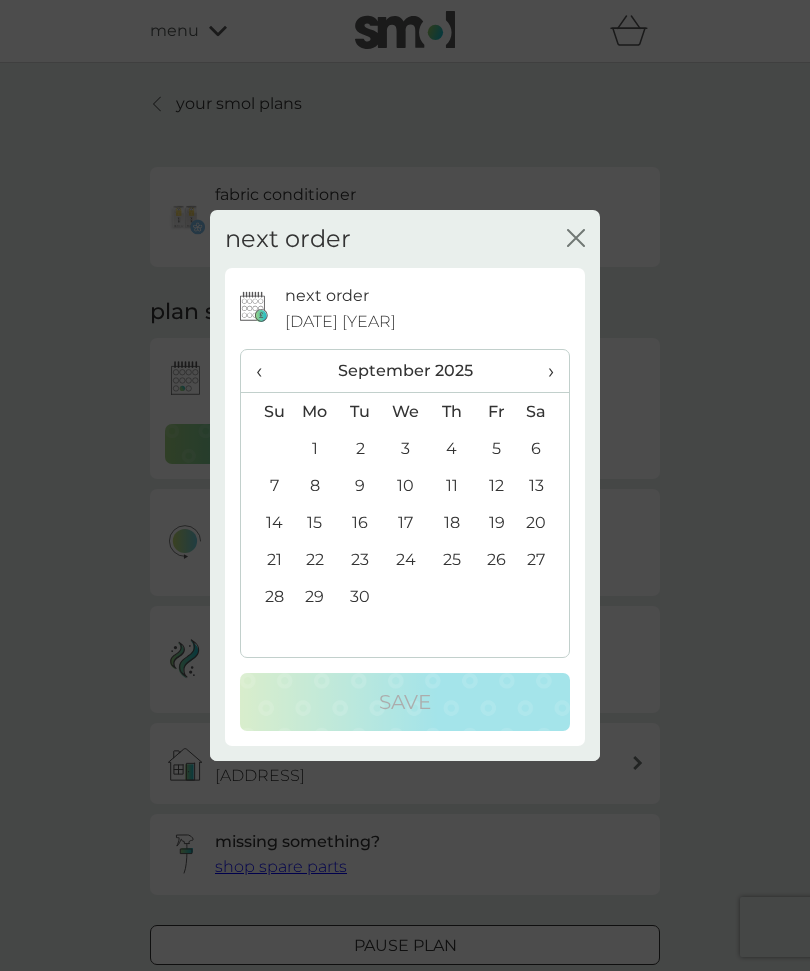 click on "›" at bounding box center (544, 371) 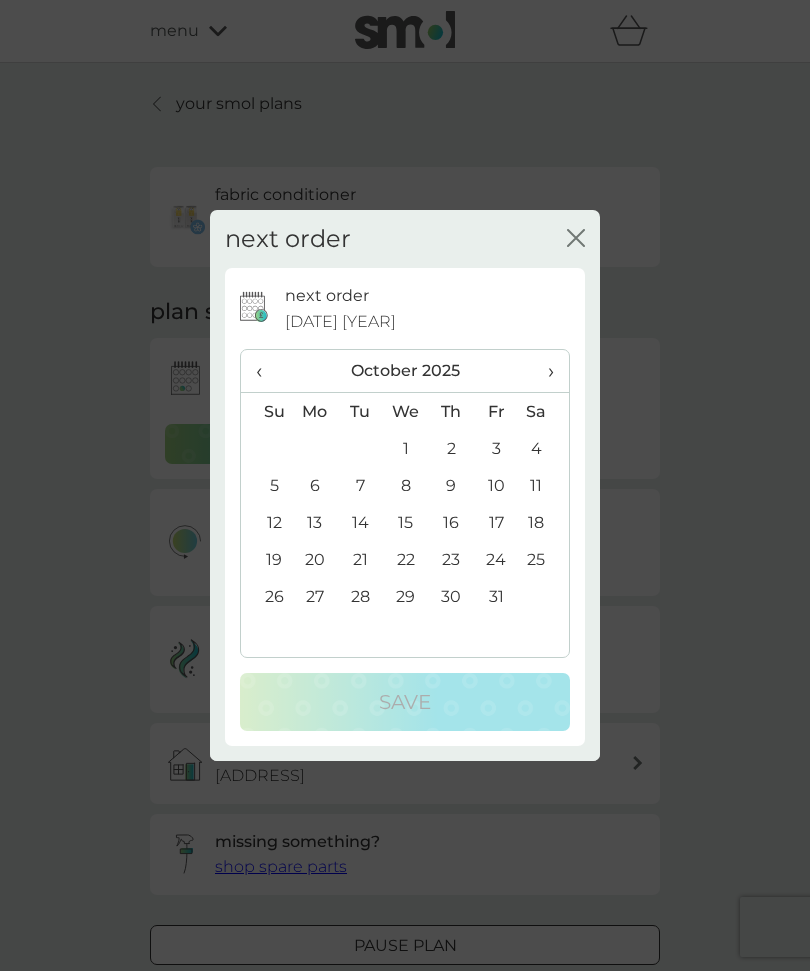 click on "8" at bounding box center (406, 485) 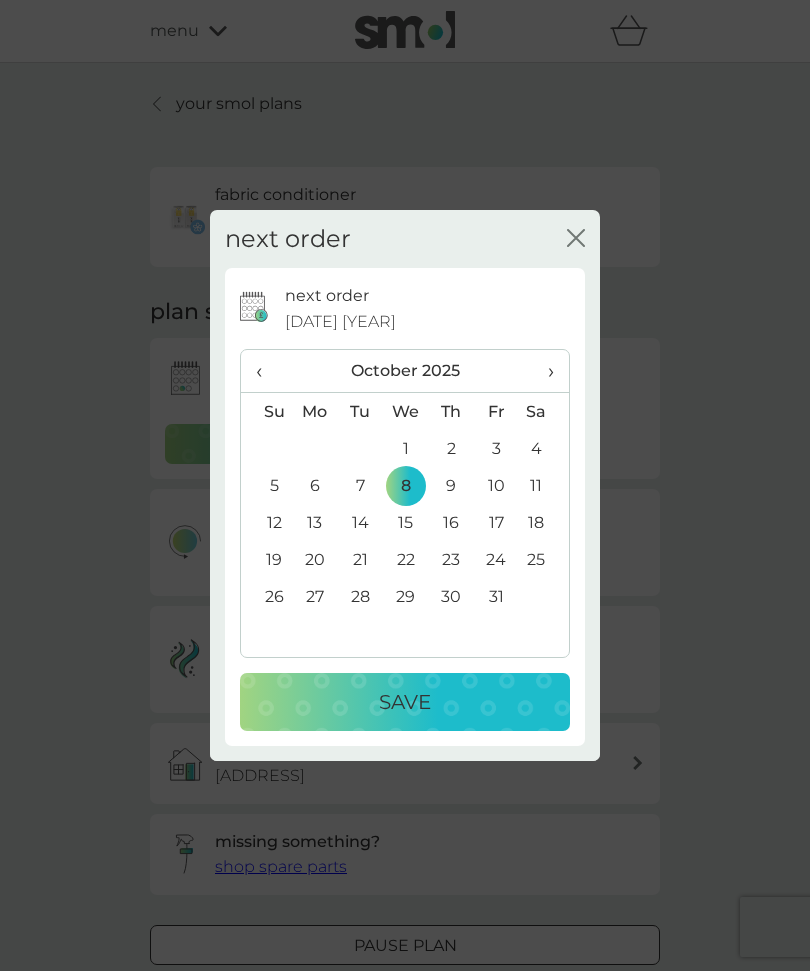 click on "Save" at bounding box center (405, 702) 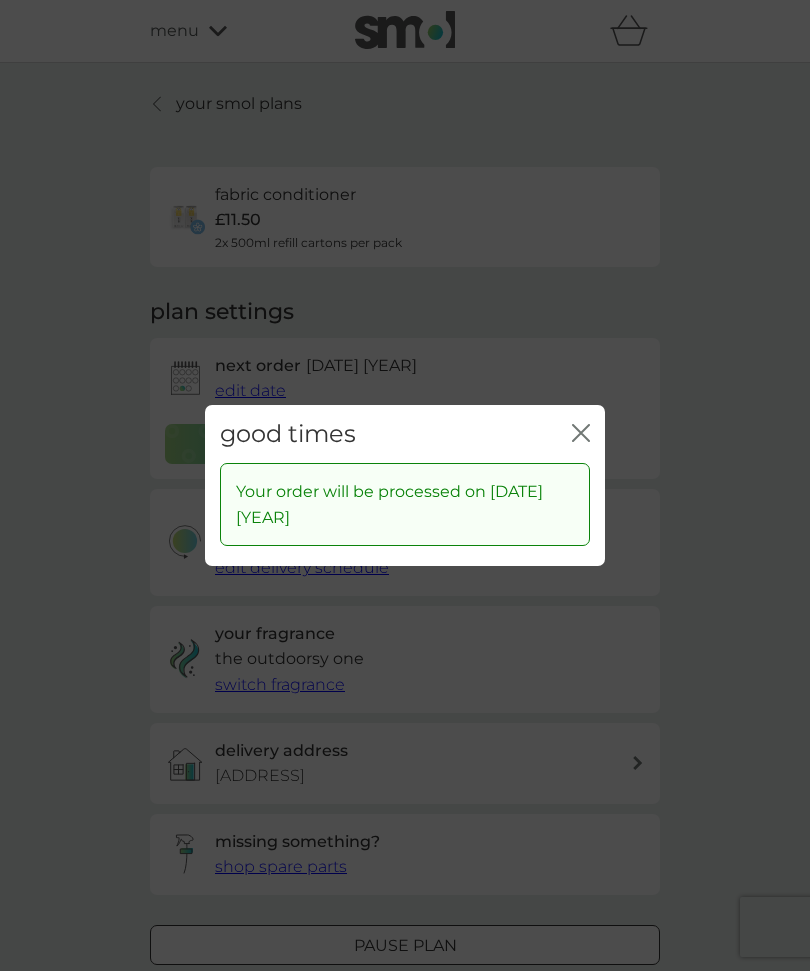 click on "good times close" at bounding box center (405, 434) 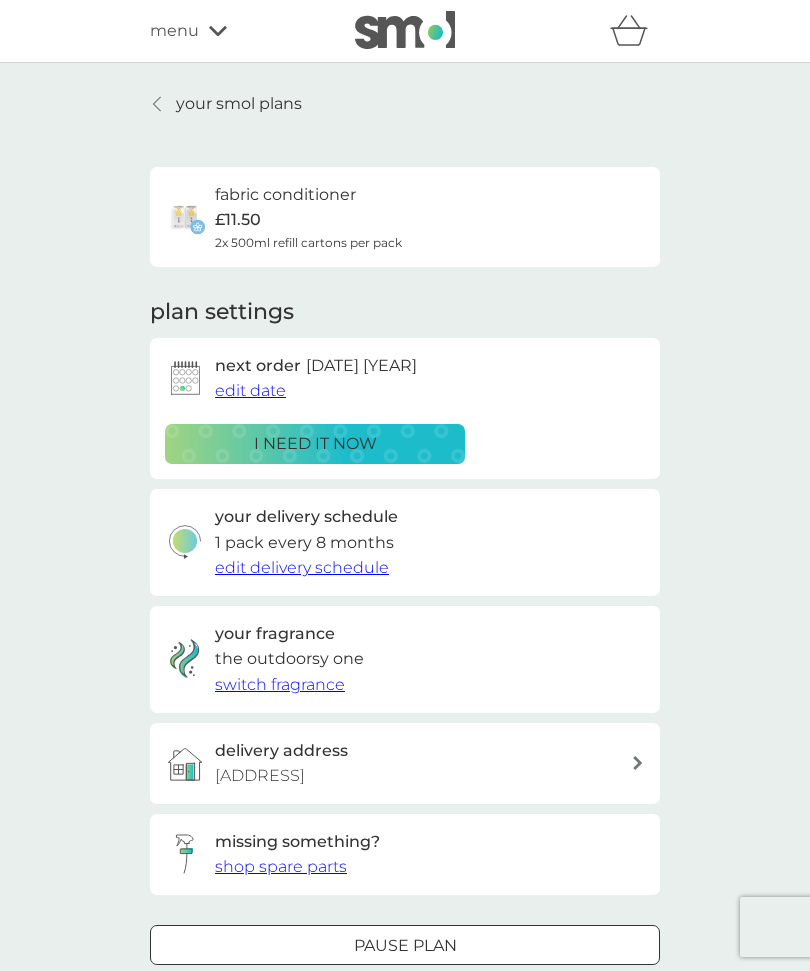 click on "i need it now" at bounding box center [315, 444] 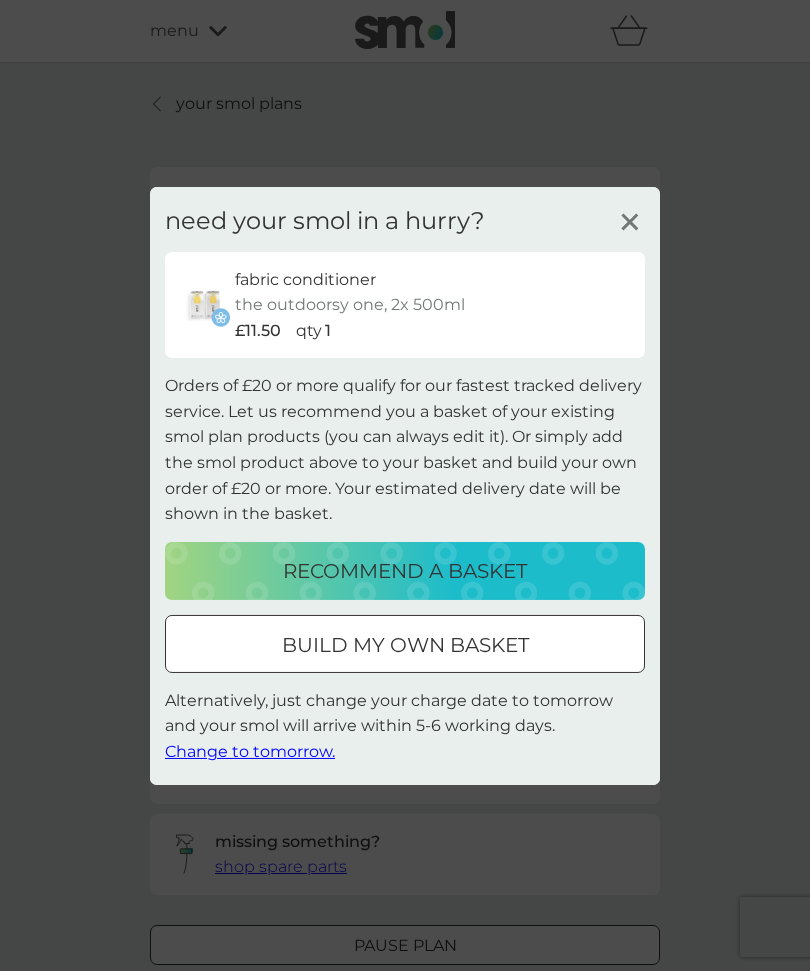 click on "fabric conditioner the outdoorsy one, 2x 500ml £11.50 qty 1" at bounding box center (432, 304) 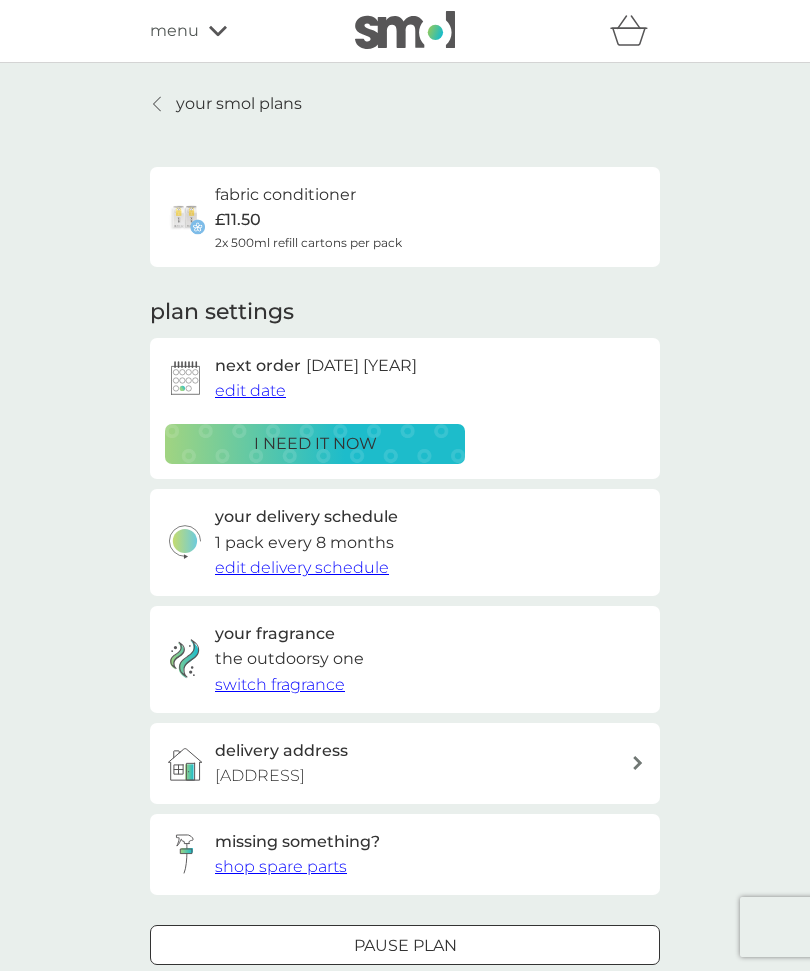 click on "next order 8 Oct 2025 edit date" at bounding box center [316, 378] 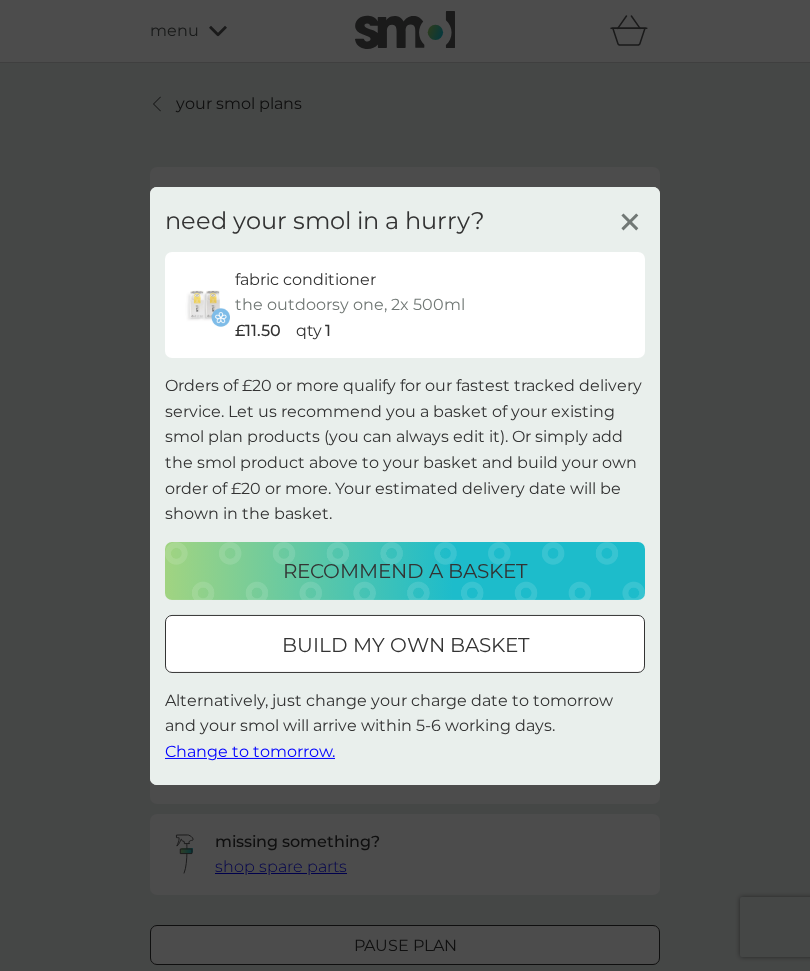click on "need your smol in a hurry? fabric conditioner the outdoorsy one, 2x 500ml £11.50 qty 1 Orders of £20 or more qualify for our fastest tracked delivery service. Let us recommend you a basket of your existing smol plan products (you can always edit it). Or simply add the smol product above to your basket and build your own order of £20 or more. Your estimated delivery date will be shown in the basket. recommend a basket build my own basket Alternatively, just change your charge date to tomorrow and your smol will arrive within 5-6 working days.   Change to tomorrow." at bounding box center [405, 485] 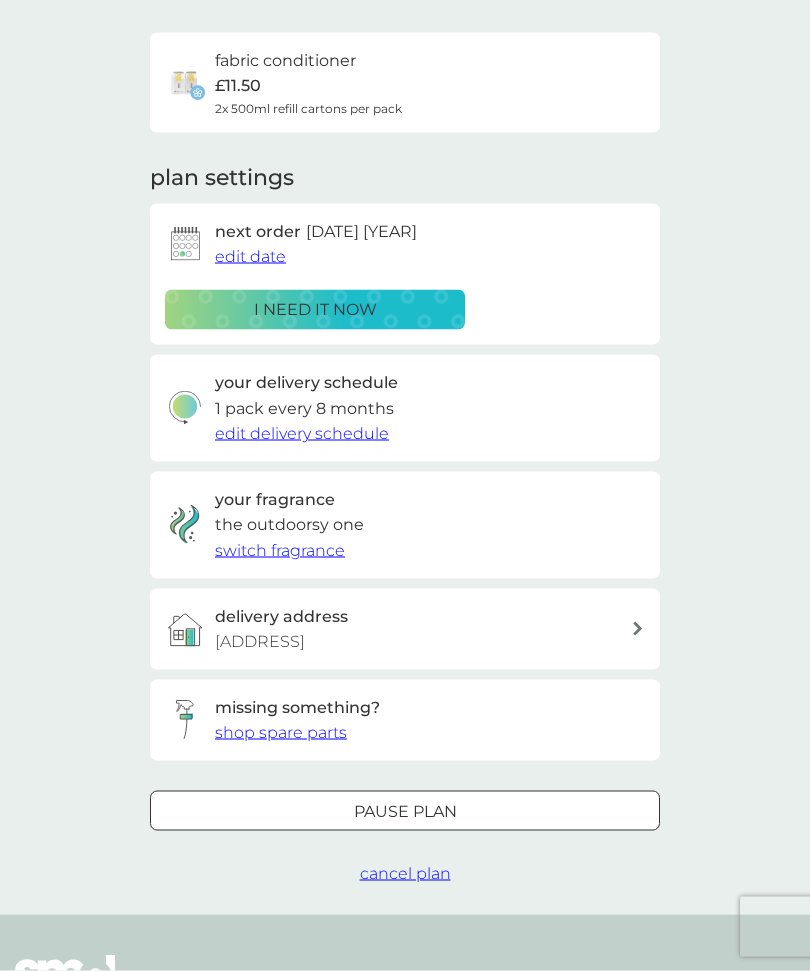 click on "Pause plan" at bounding box center (405, 812) 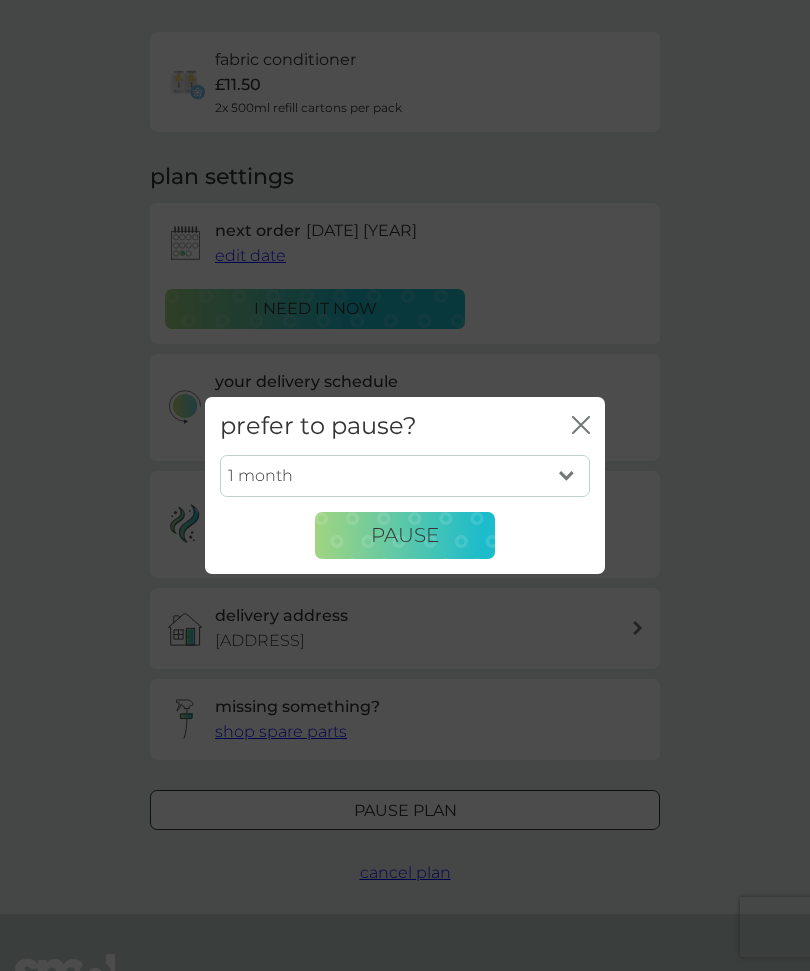 click on "1 month 2 months 3 months 4 months 5 months 6 months" at bounding box center (405, 476) 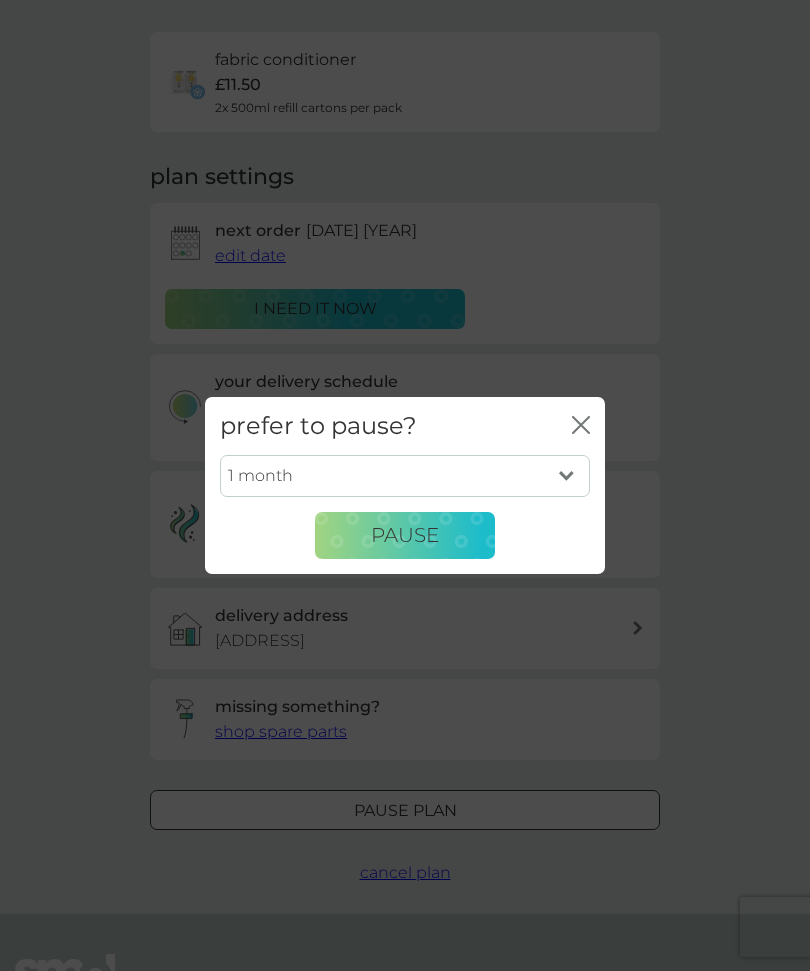 select on "4" 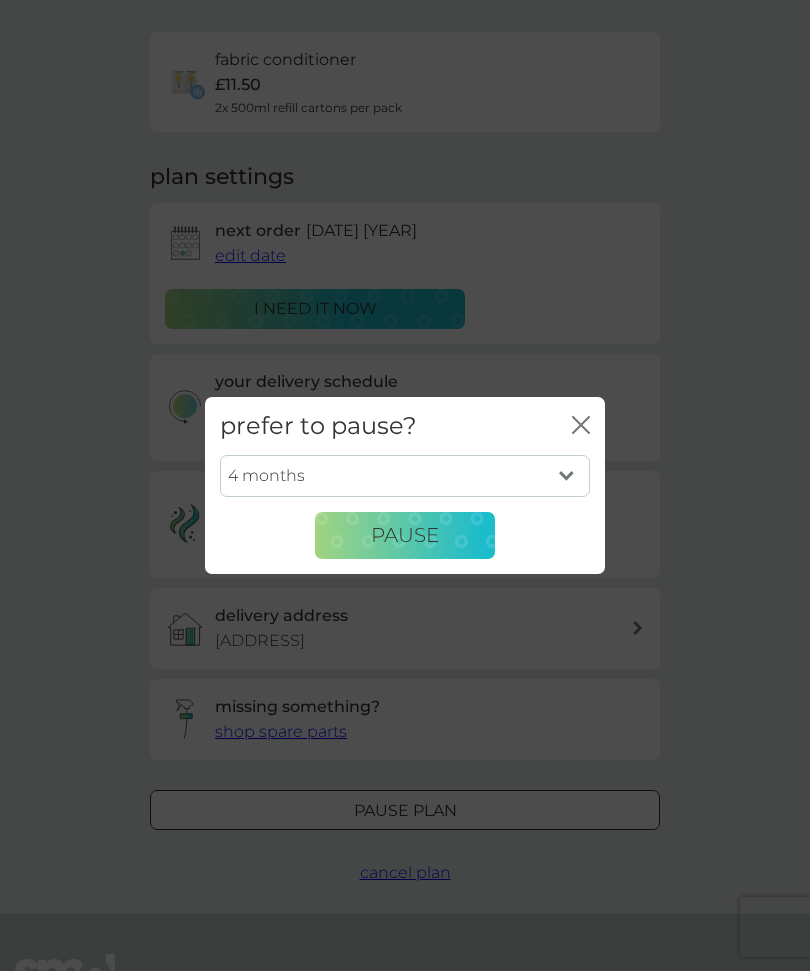 click on "Pause" at bounding box center [405, 536] 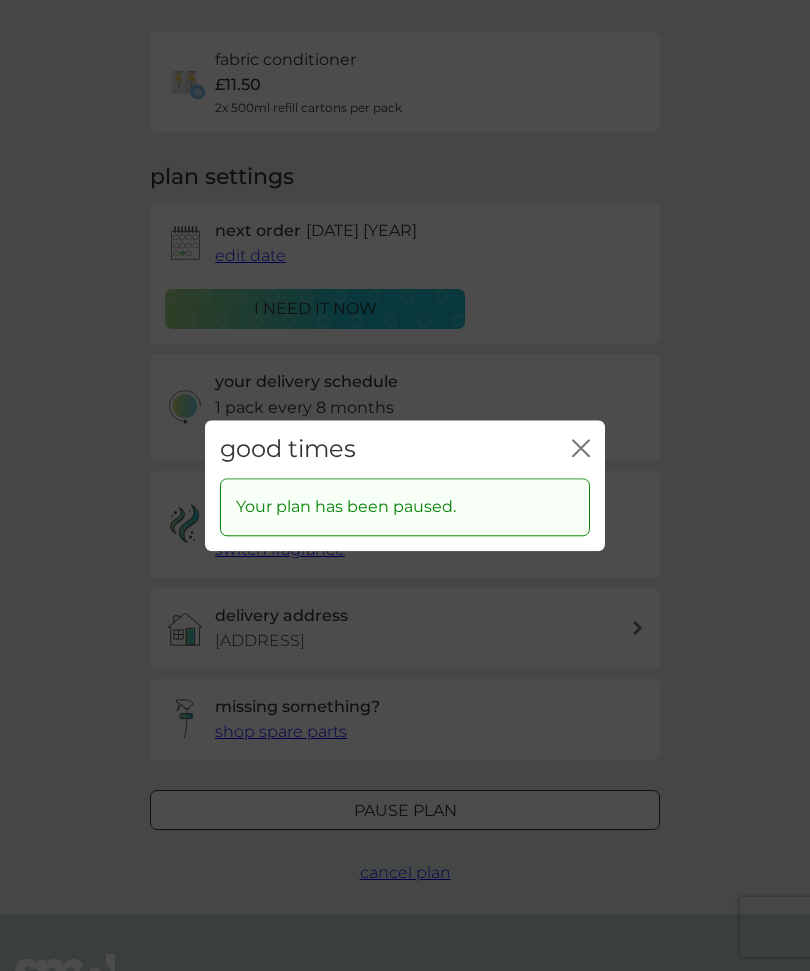 click 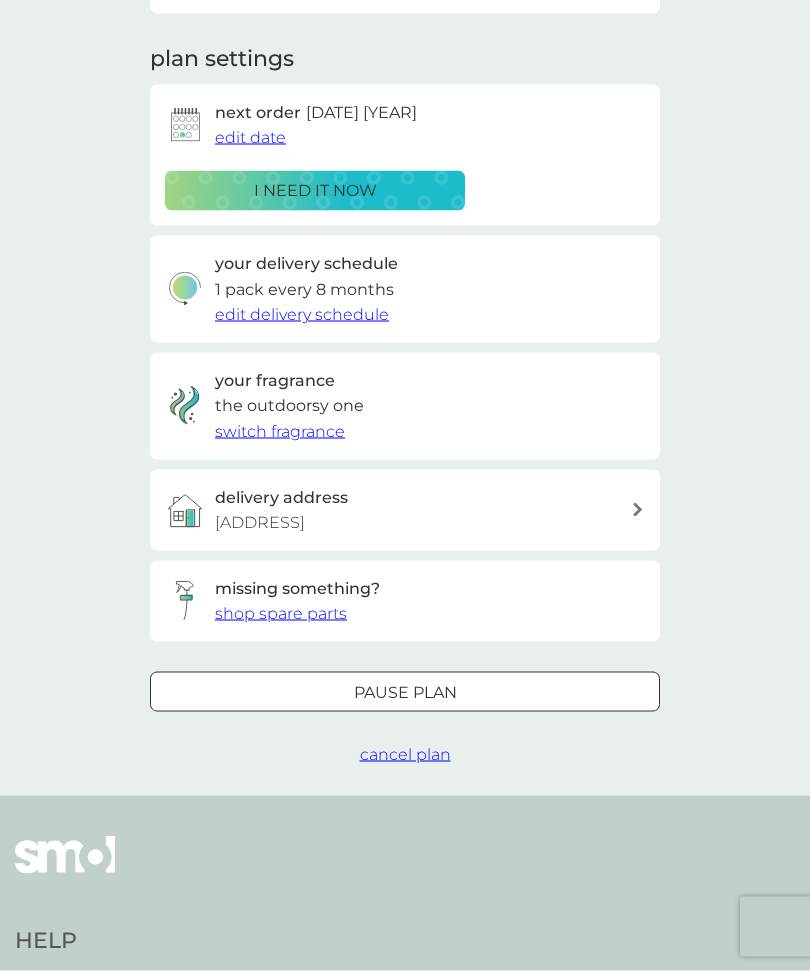 scroll, scrollTop: 250, scrollLeft: 0, axis: vertical 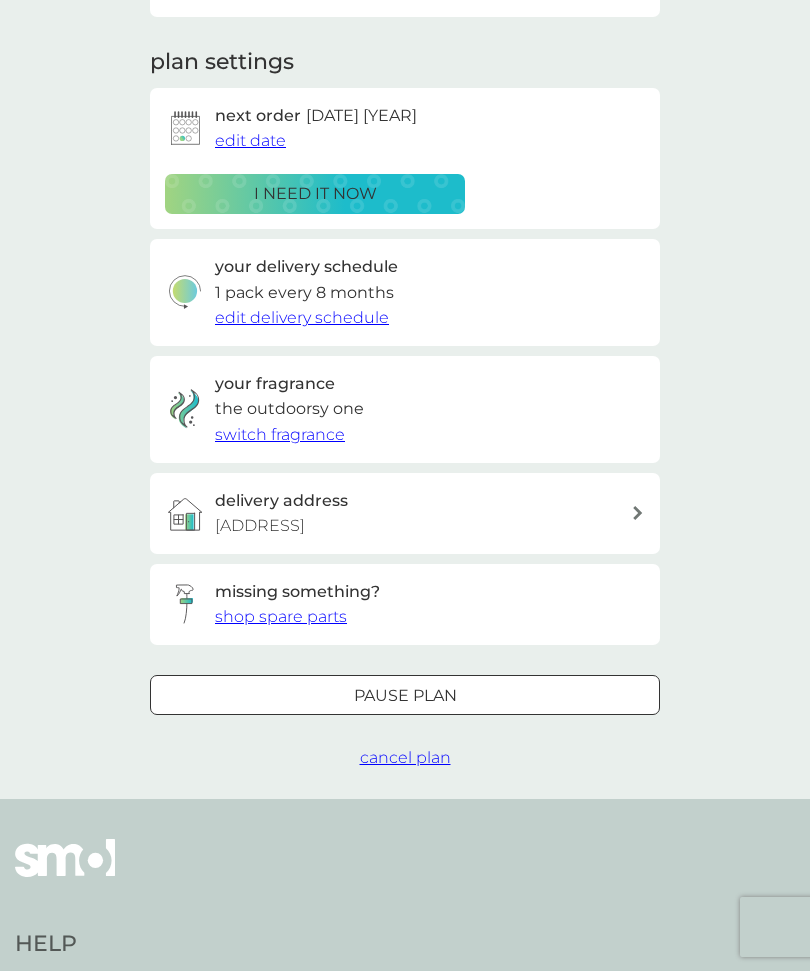 click on "Pause plan" at bounding box center (405, 696) 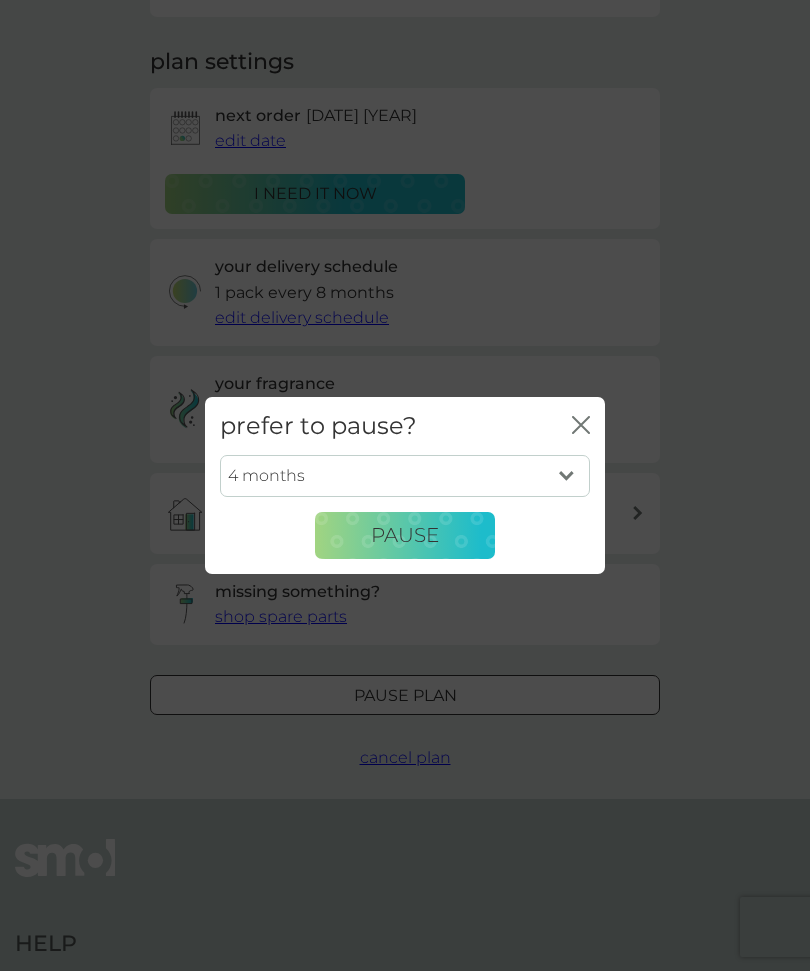 click 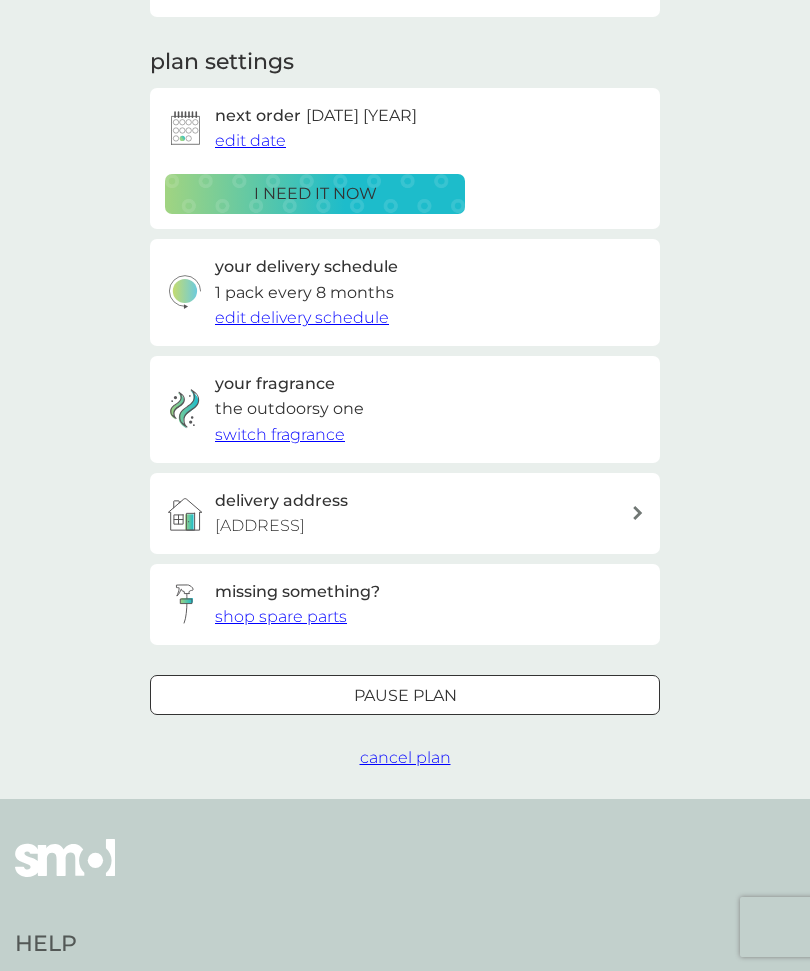 click on "cancel plan" at bounding box center [405, 757] 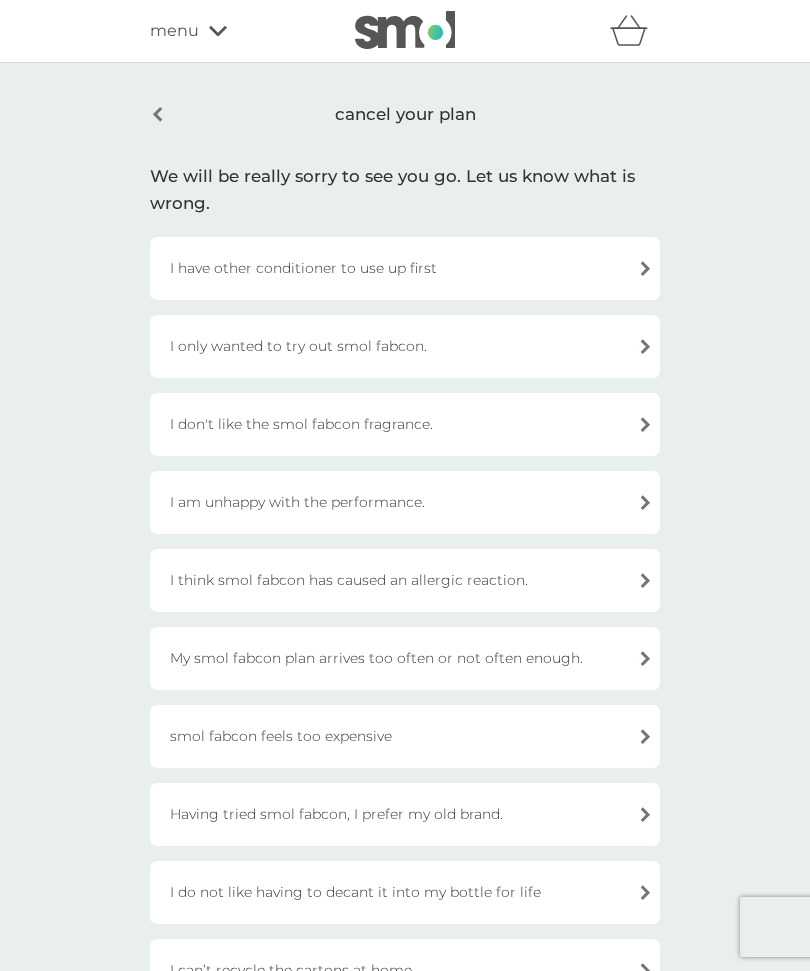 click on "I have other conditioner to use up first" at bounding box center (405, 268) 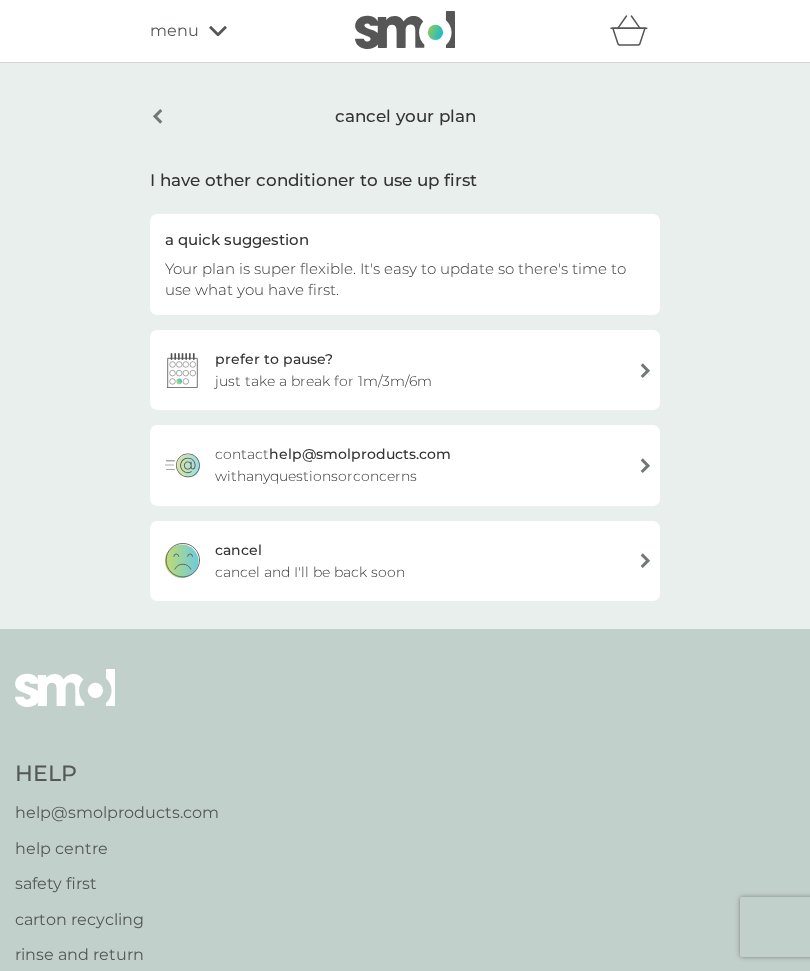 click on "cancel cancel and I'll be back soon" at bounding box center (405, 561) 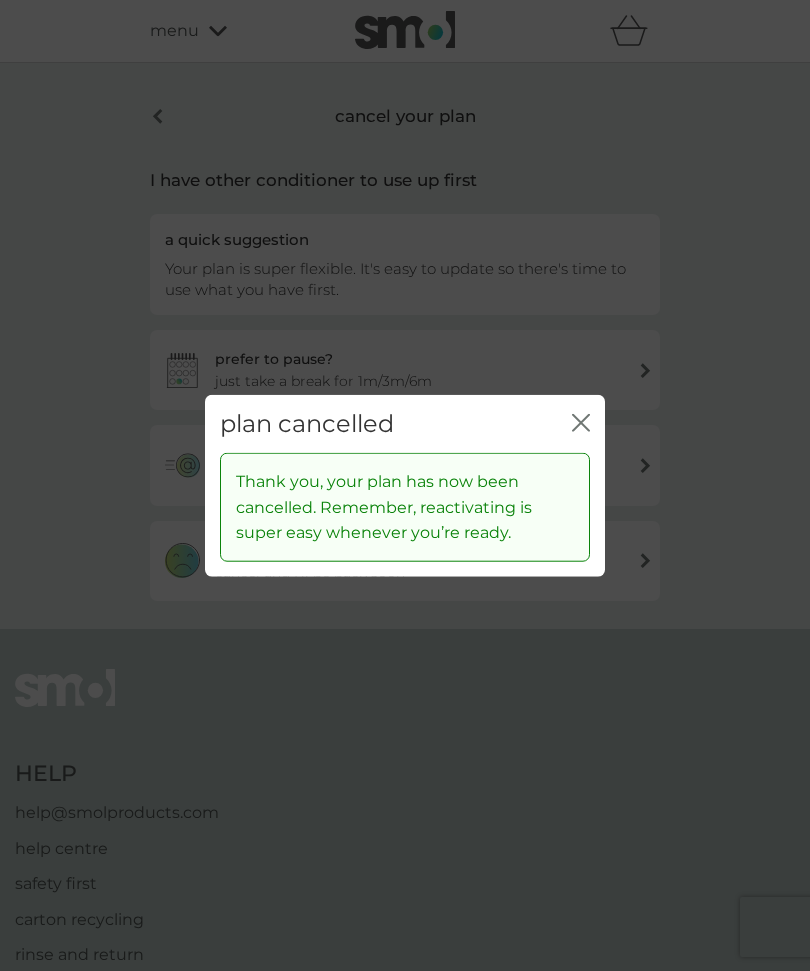 click on "close" 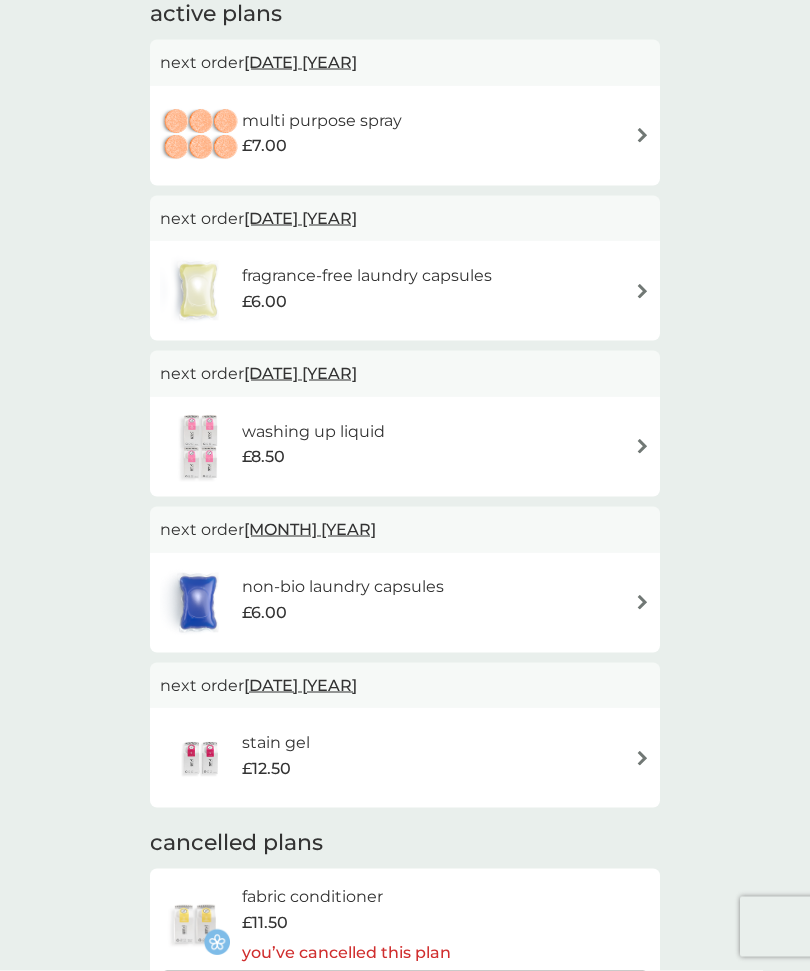 scroll, scrollTop: 378, scrollLeft: 0, axis: vertical 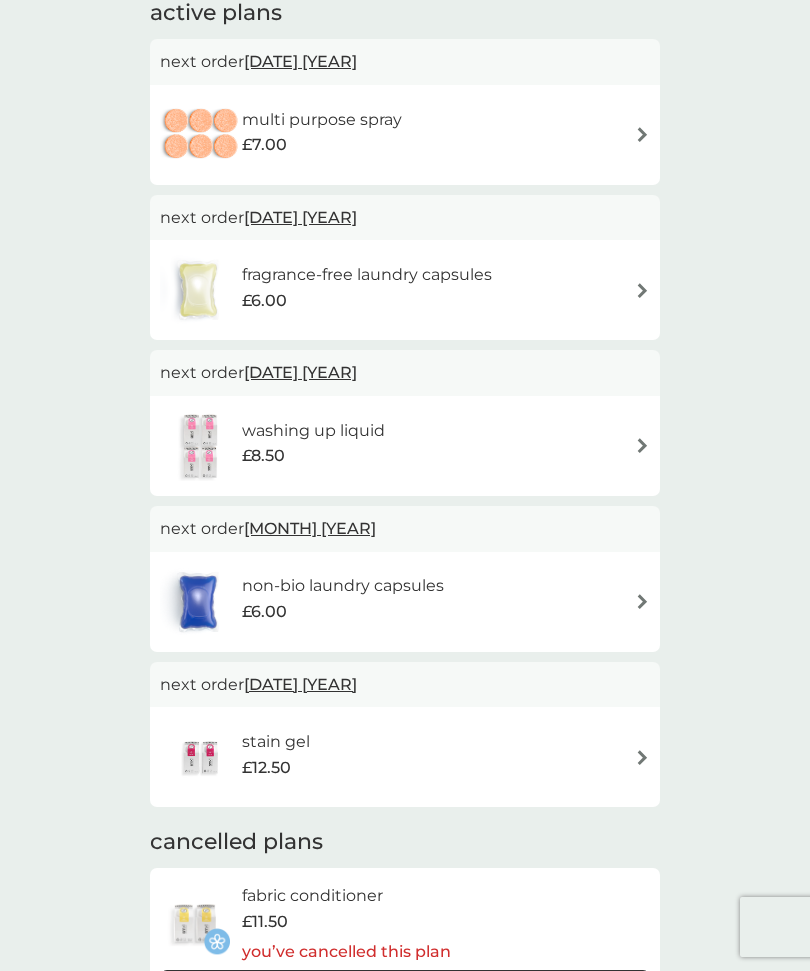 click on "stain gel £12.50" at bounding box center (405, 757) 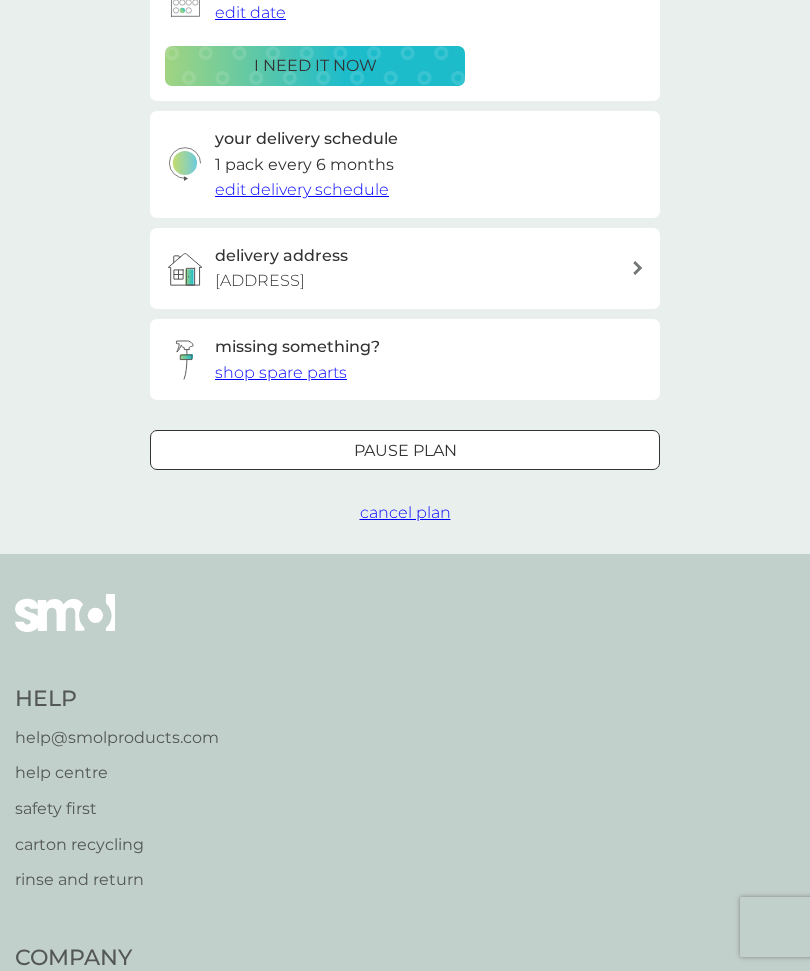 scroll, scrollTop: 0, scrollLeft: 0, axis: both 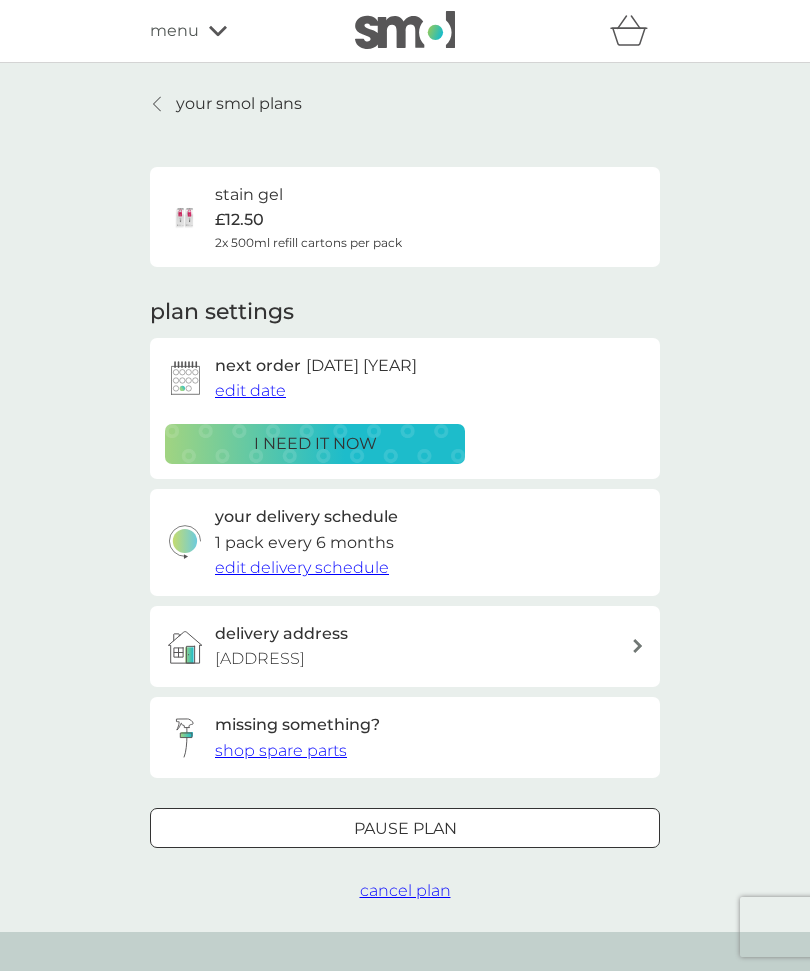 click on "edit delivery schedule" at bounding box center (302, 567) 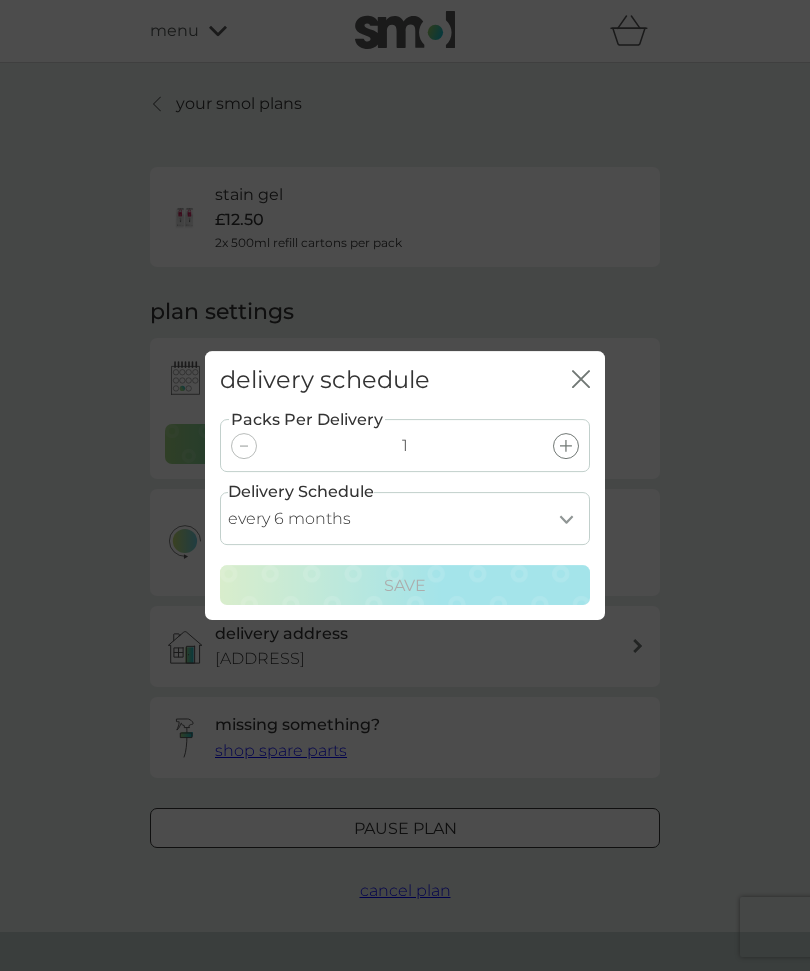 click on "every 1 month every 2 months every 3 months every 4 months every 5 months every 6 months every 7 months every 8 months" at bounding box center [405, 518] 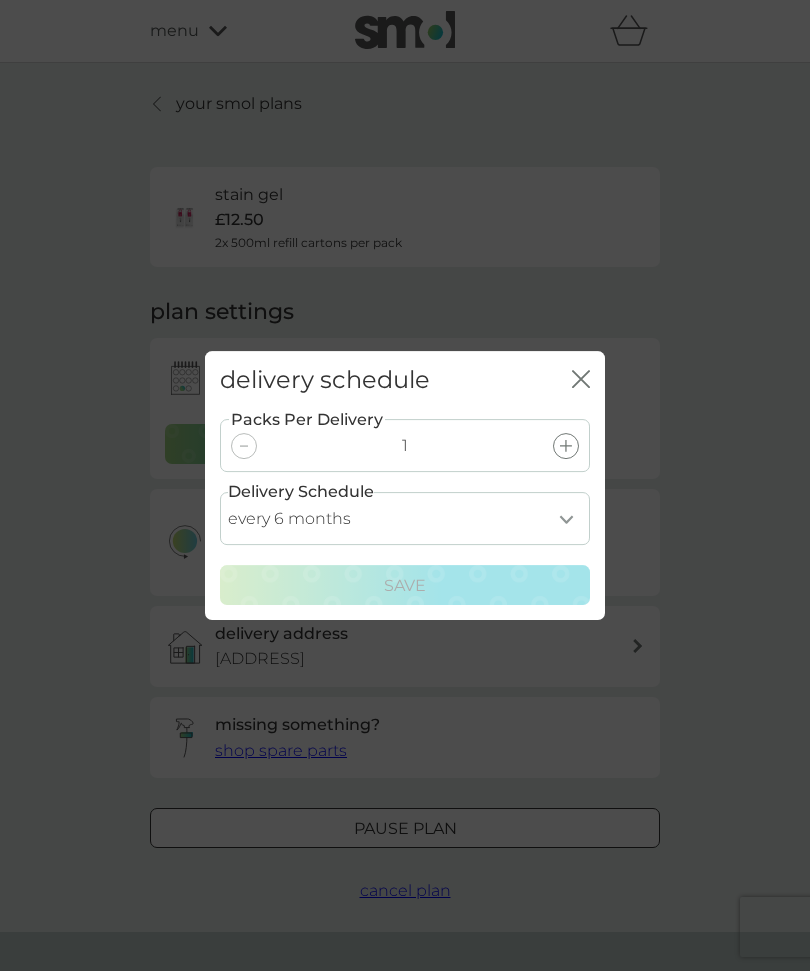 click 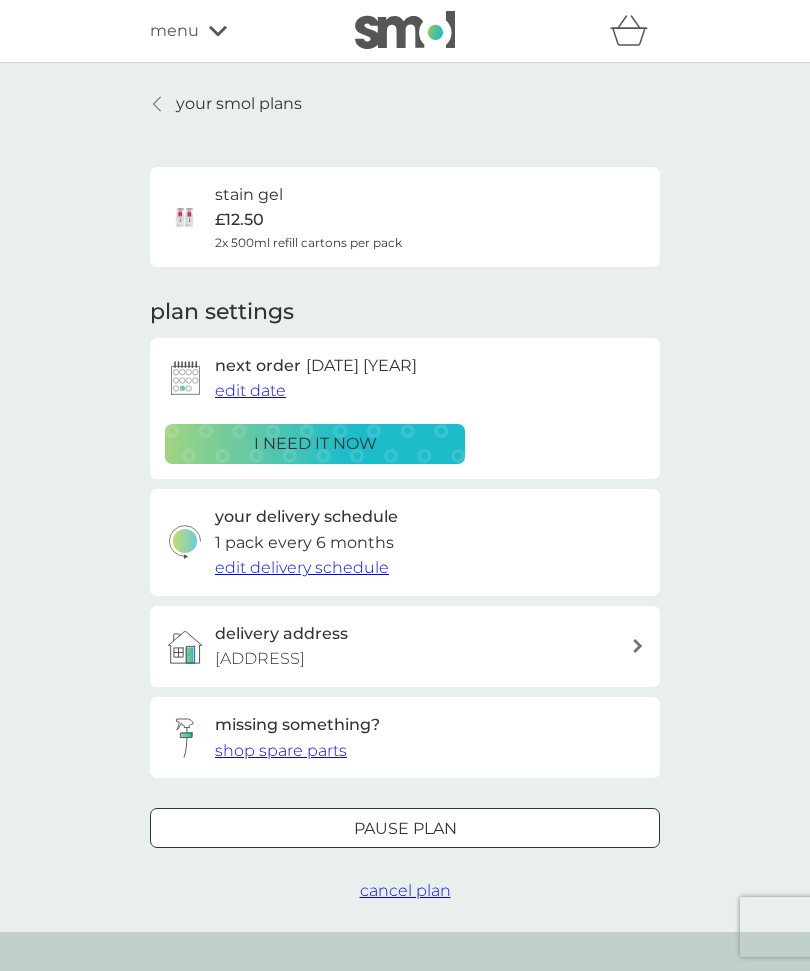 click on "2x 500ml refill cartons per pack" at bounding box center (308, 242) 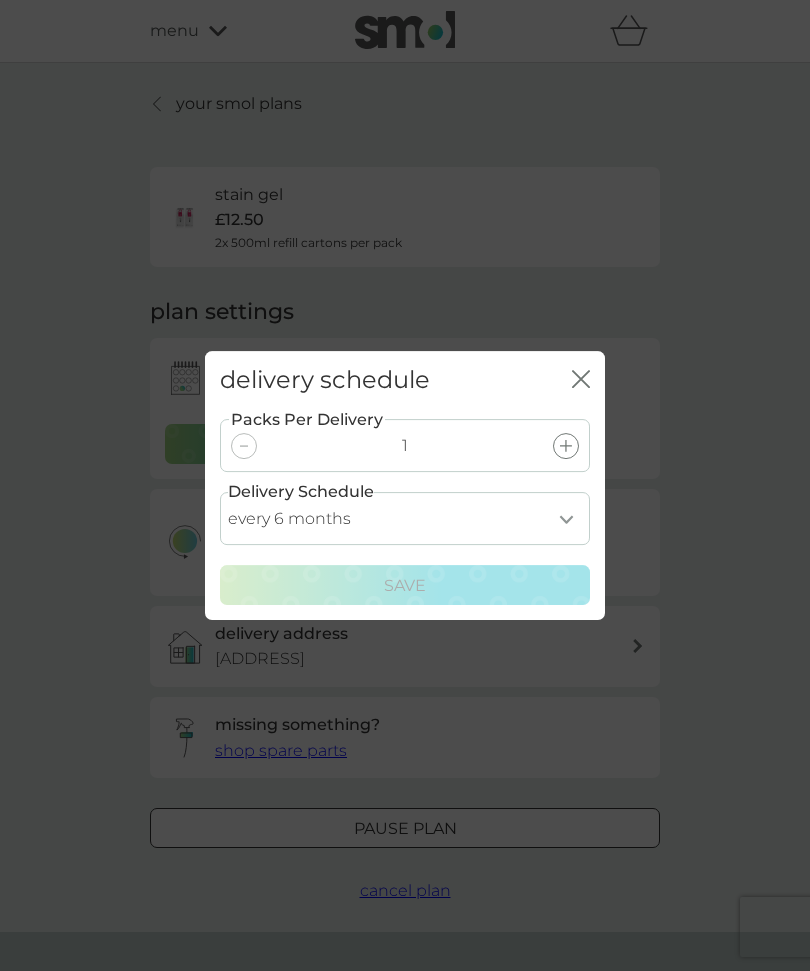 click on "close" 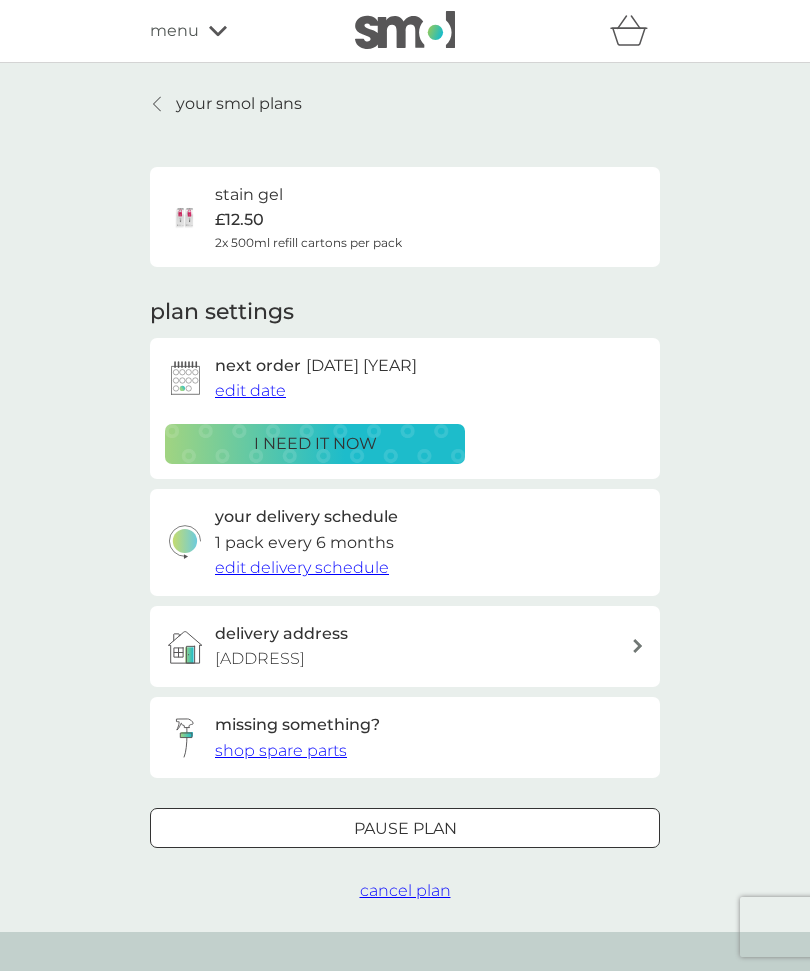 click on "edit date" at bounding box center (250, 391) 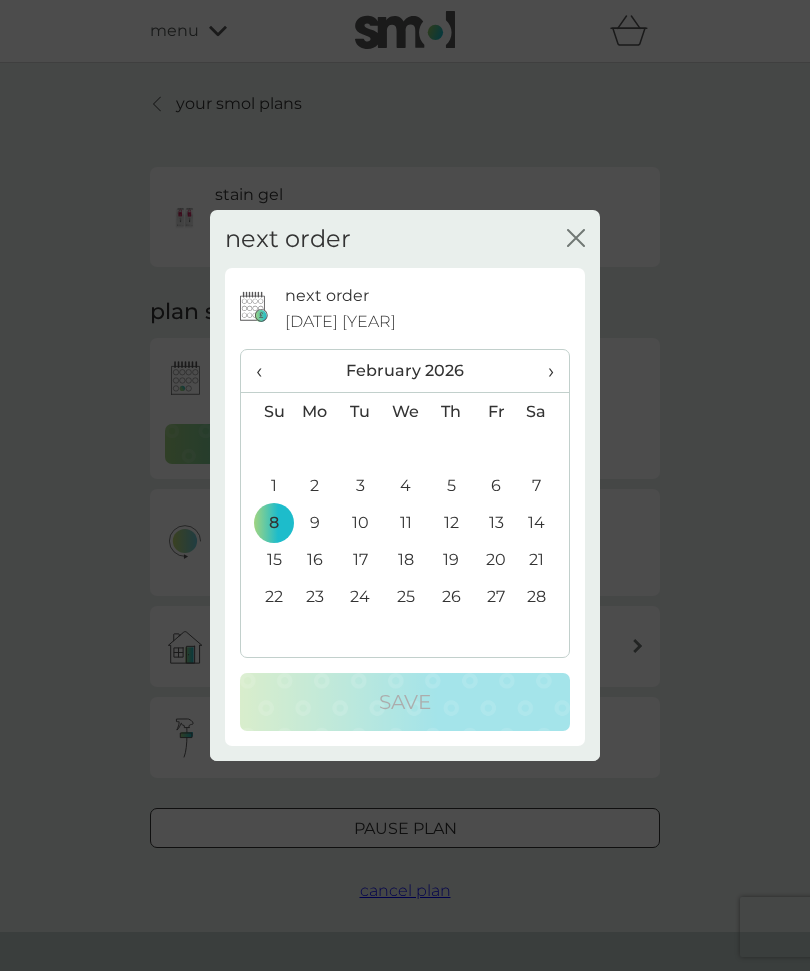 click 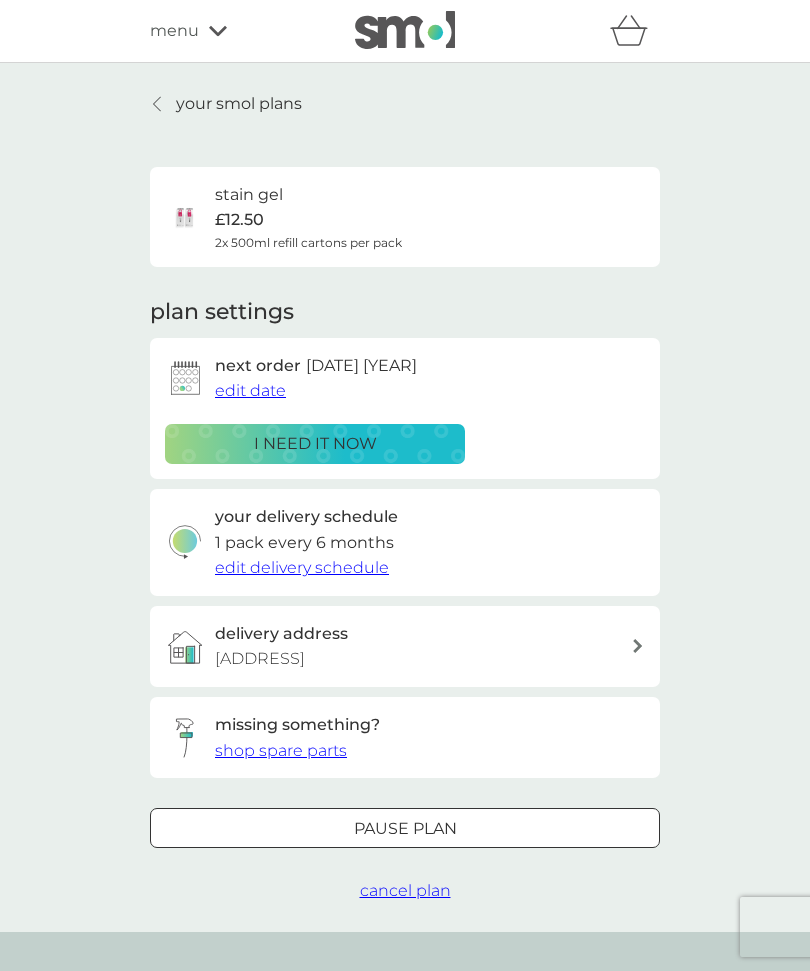 click on "your smol plans stain gel £12.50 2x 500ml refill cartons per pack plan settings next order 8 Feb 2026 edit date i need it now your delivery schedule 1 pack every 6 months edit delivery schedule delivery address 1 Stableyard Mews, Sarisbury Green, Southampton, SO317NR missing something? shop spare parts Pause plan cancel plan" at bounding box center [405, 497] 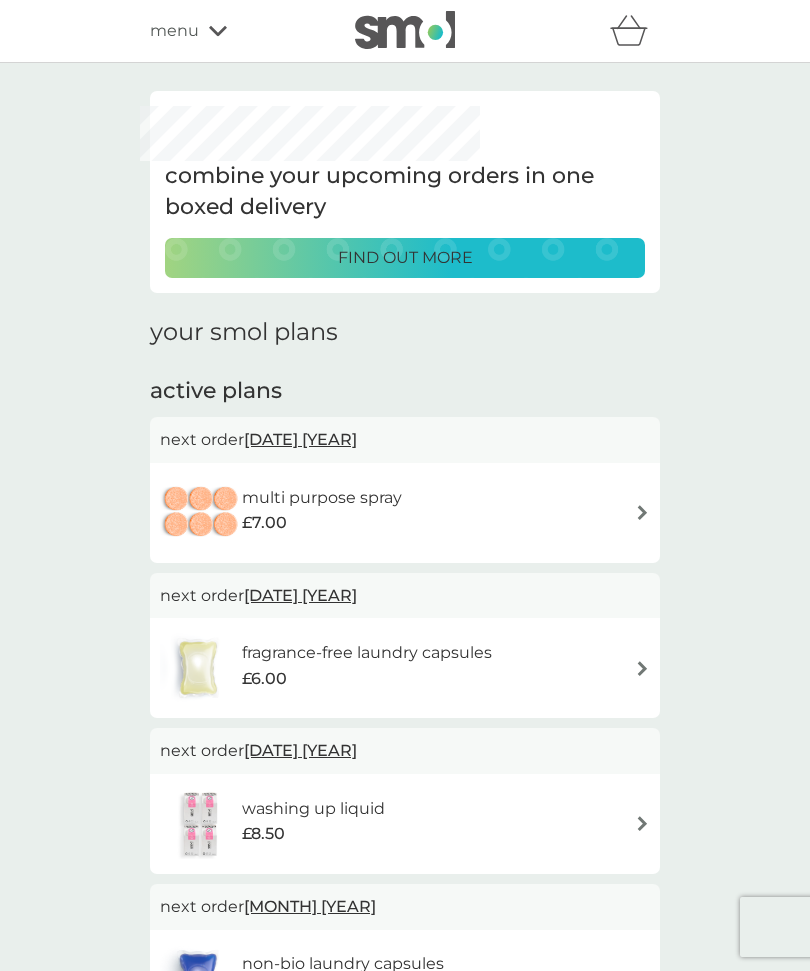 click at bounding box center (642, 512) 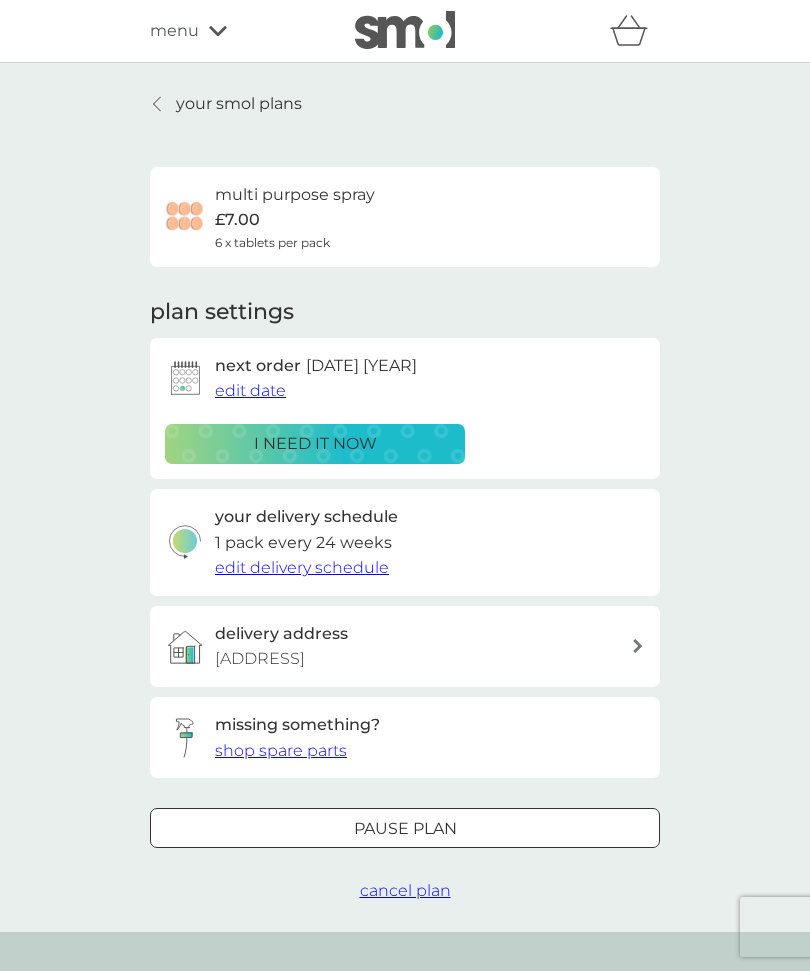 click at bounding box center [405, 828] 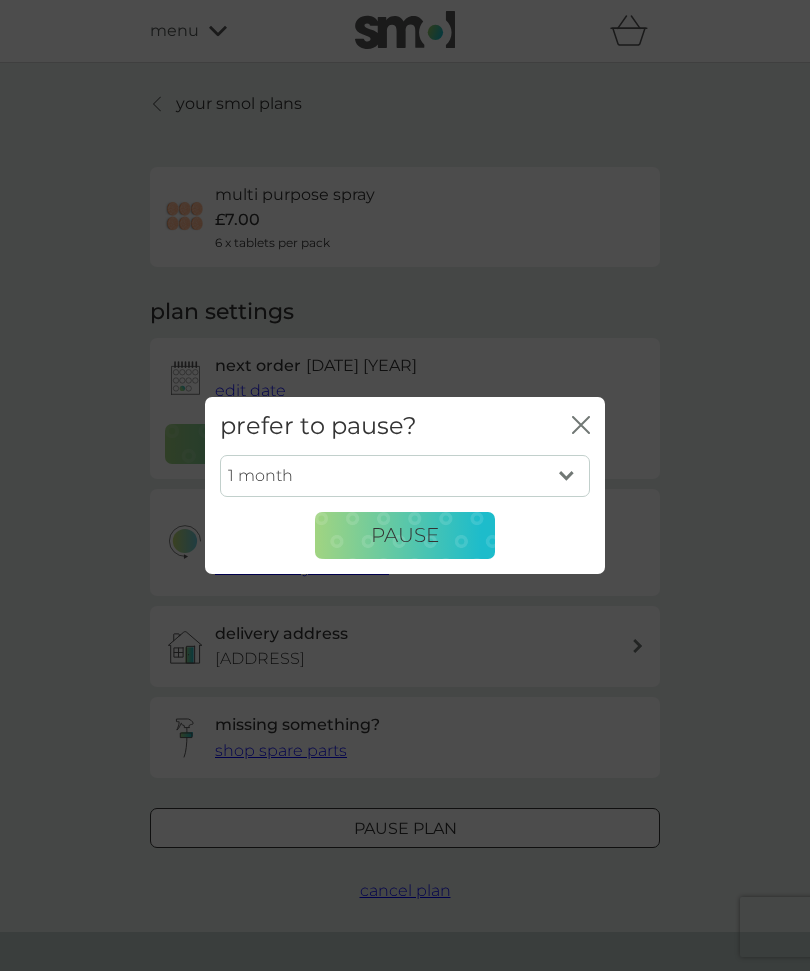 click on "1 month 2 months 3 months 4 months 5 months 6 months" at bounding box center (405, 476) 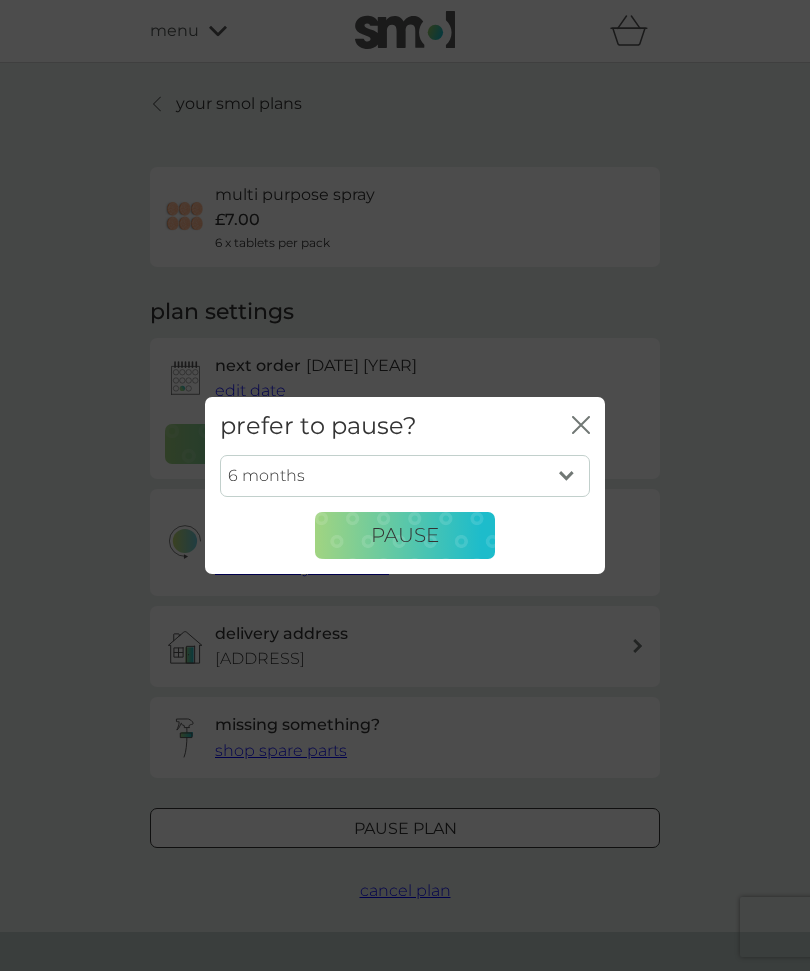 click on "Pause" at bounding box center (405, 536) 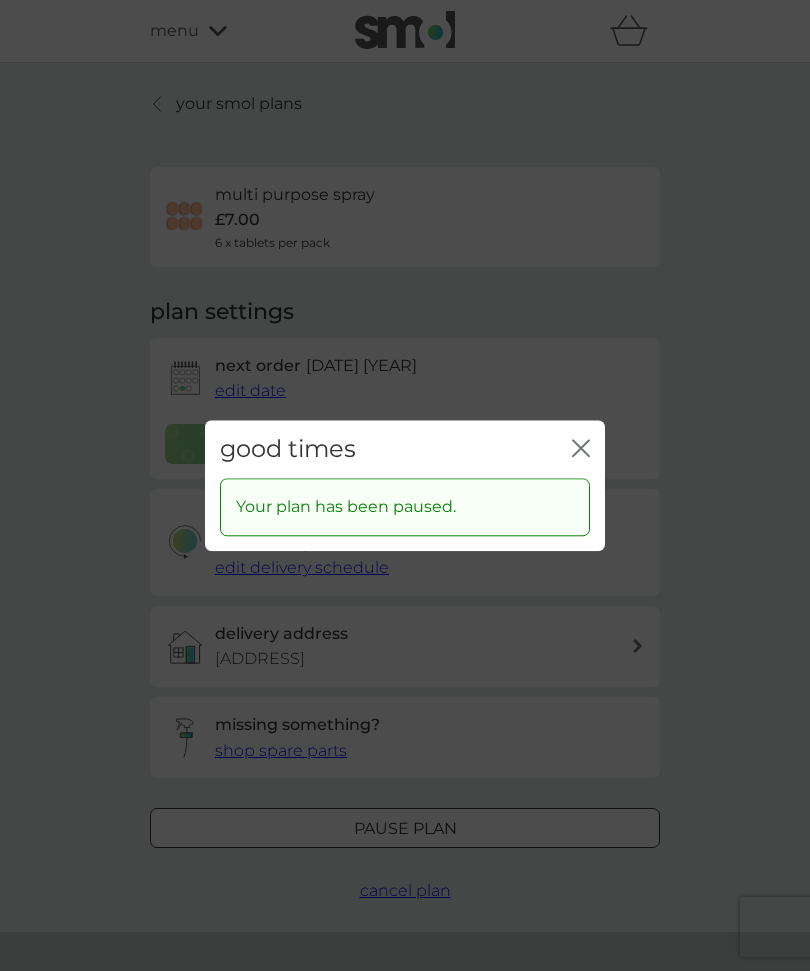 click 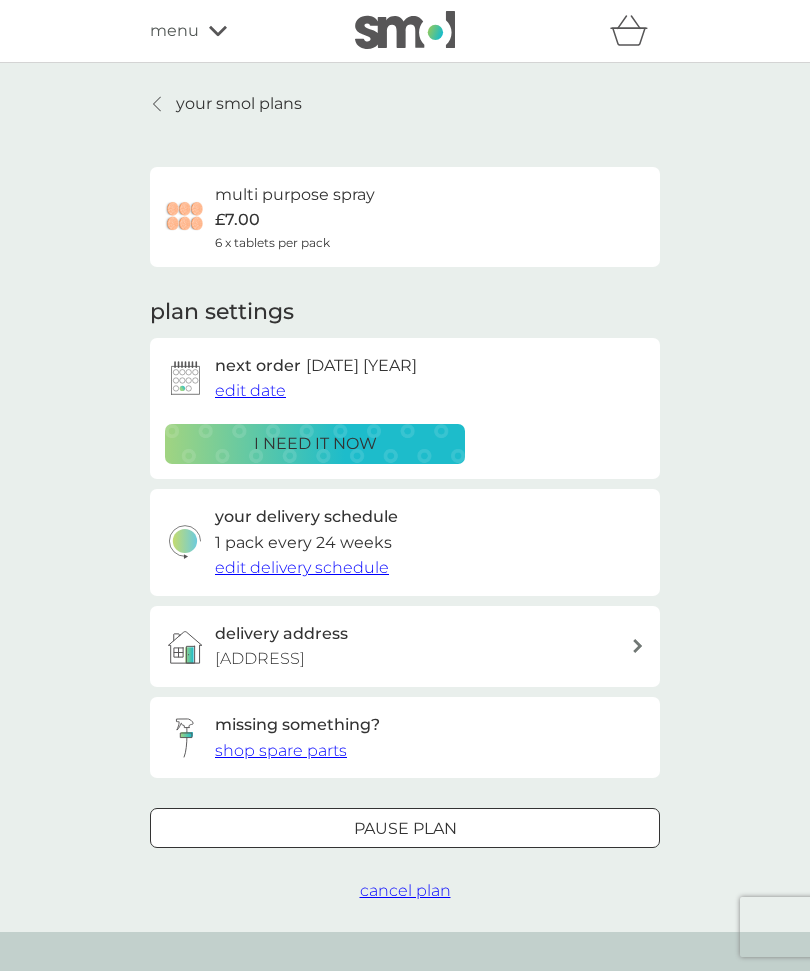 click on "your smol plans" at bounding box center [239, 104] 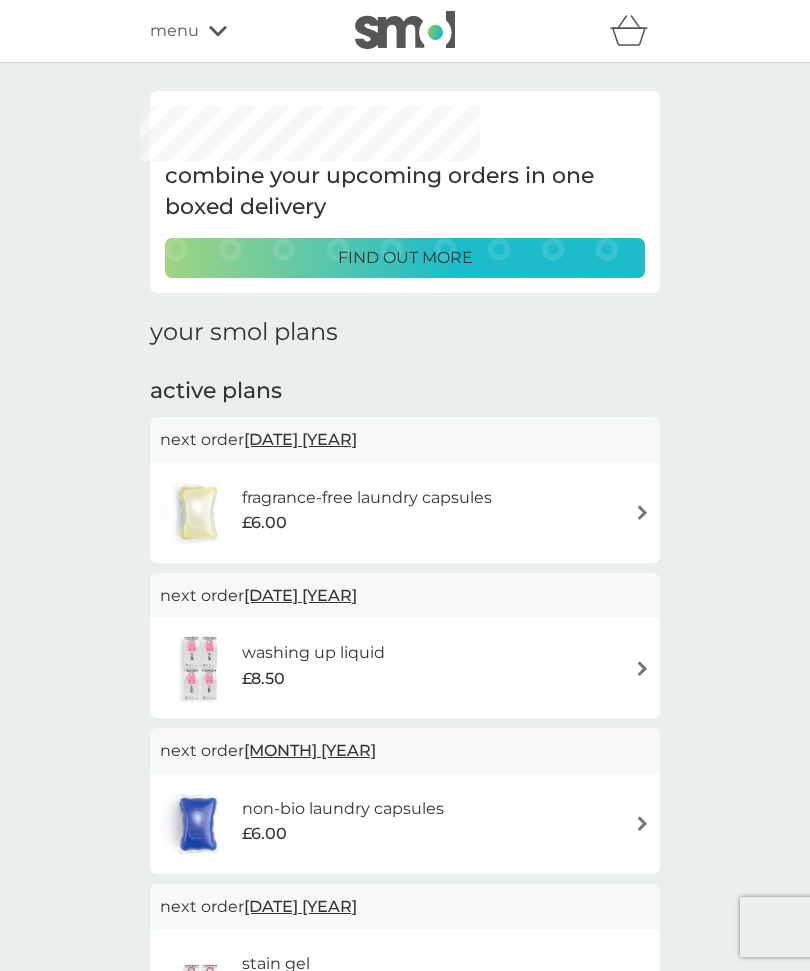 click on "fragrance-free laundry capsules £6.00" at bounding box center (405, 513) 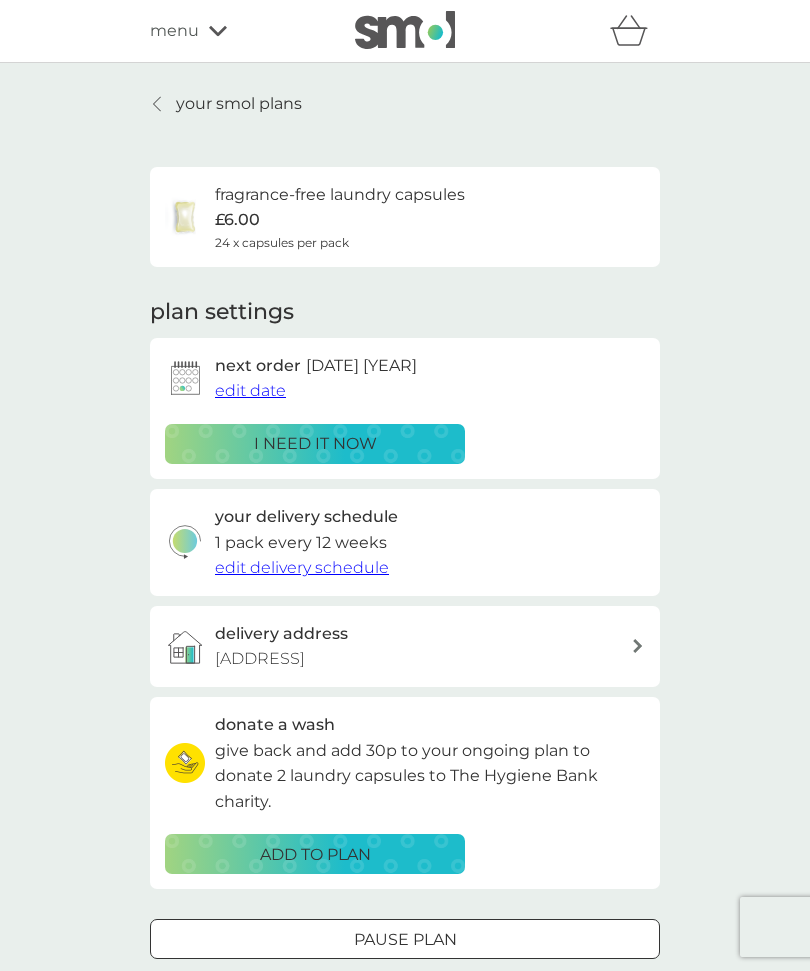 click on "edit delivery schedule" at bounding box center [302, 567] 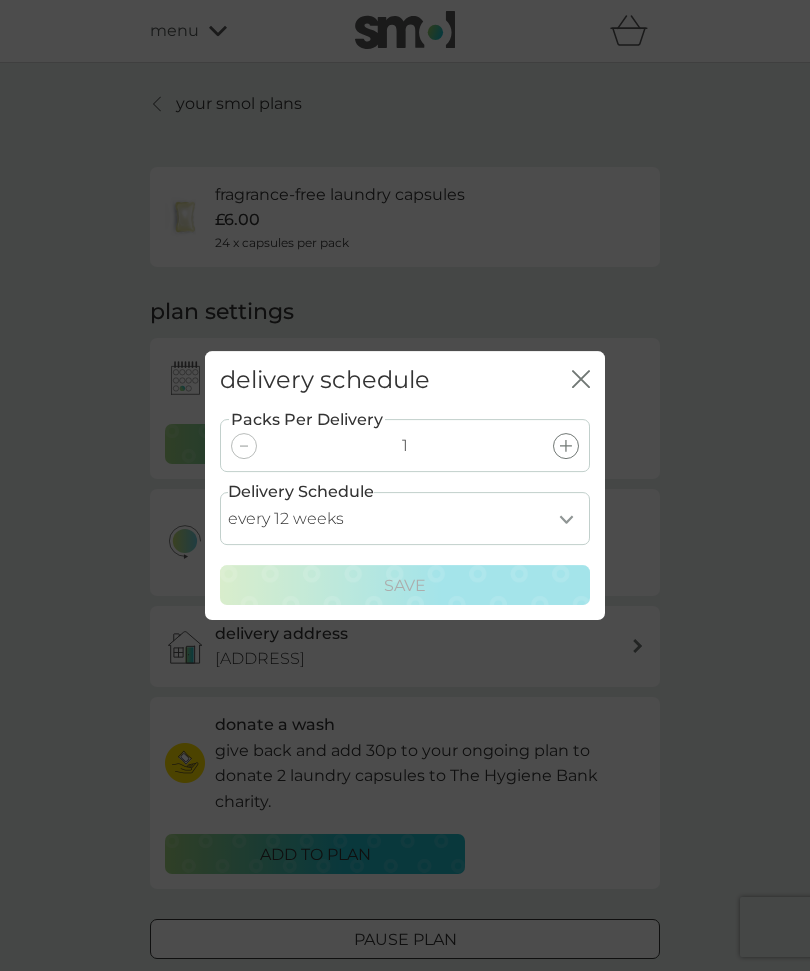 click on "close" 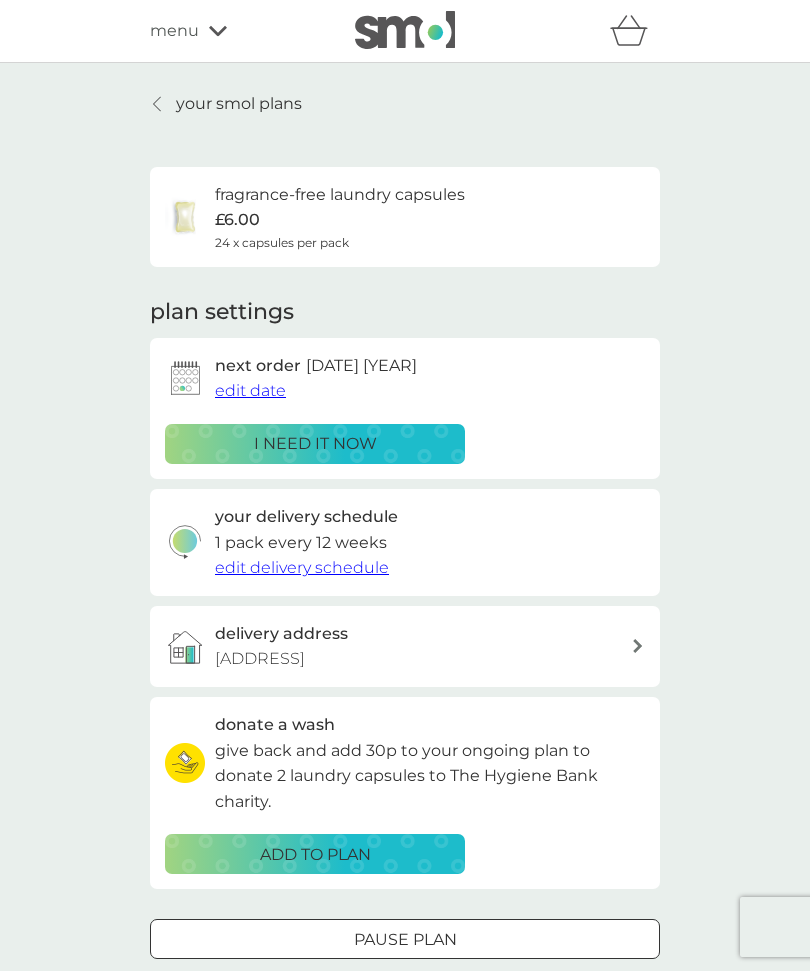 click on "edit date" at bounding box center (250, 390) 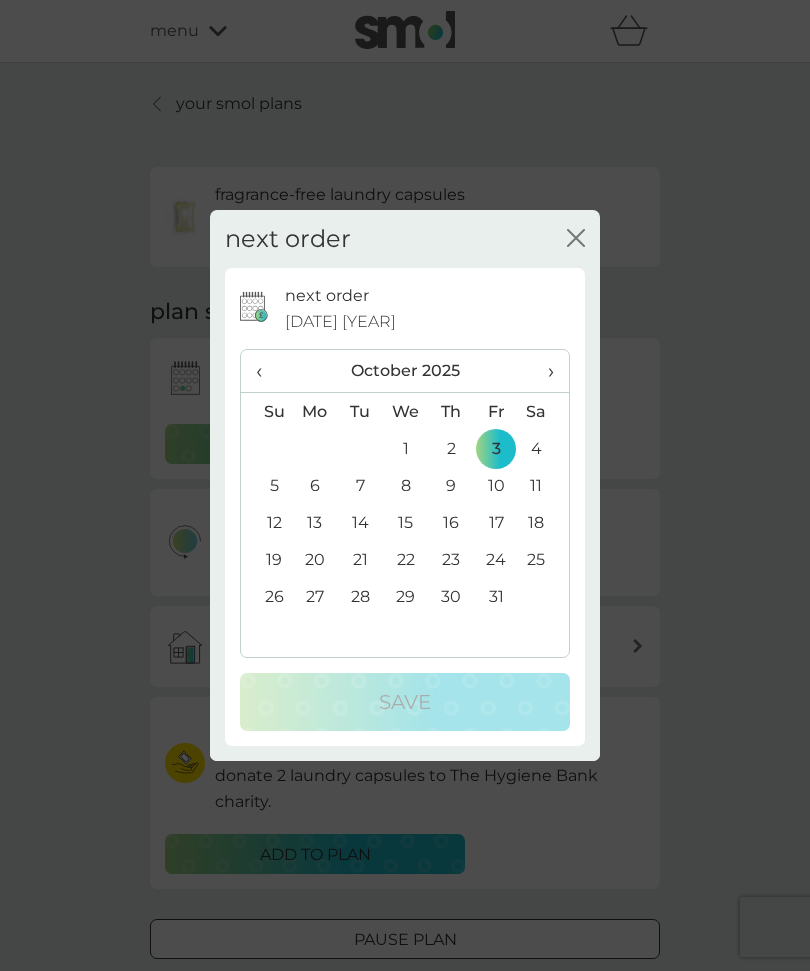 click on "›" at bounding box center (544, 371) 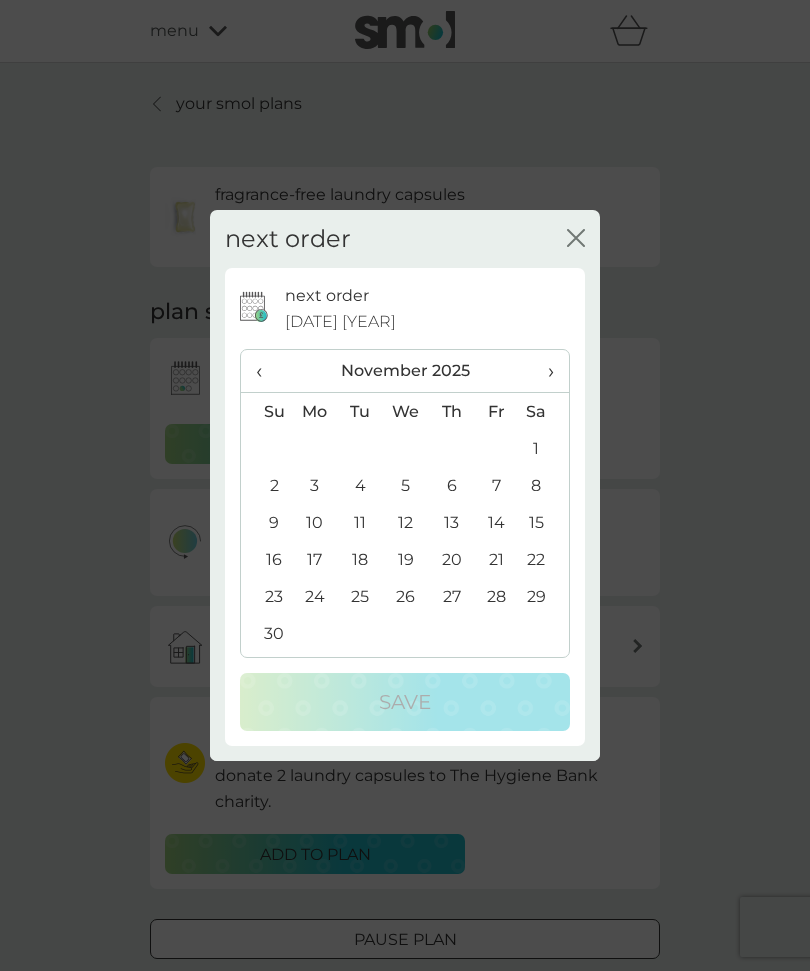 click on "›" at bounding box center [544, 371] 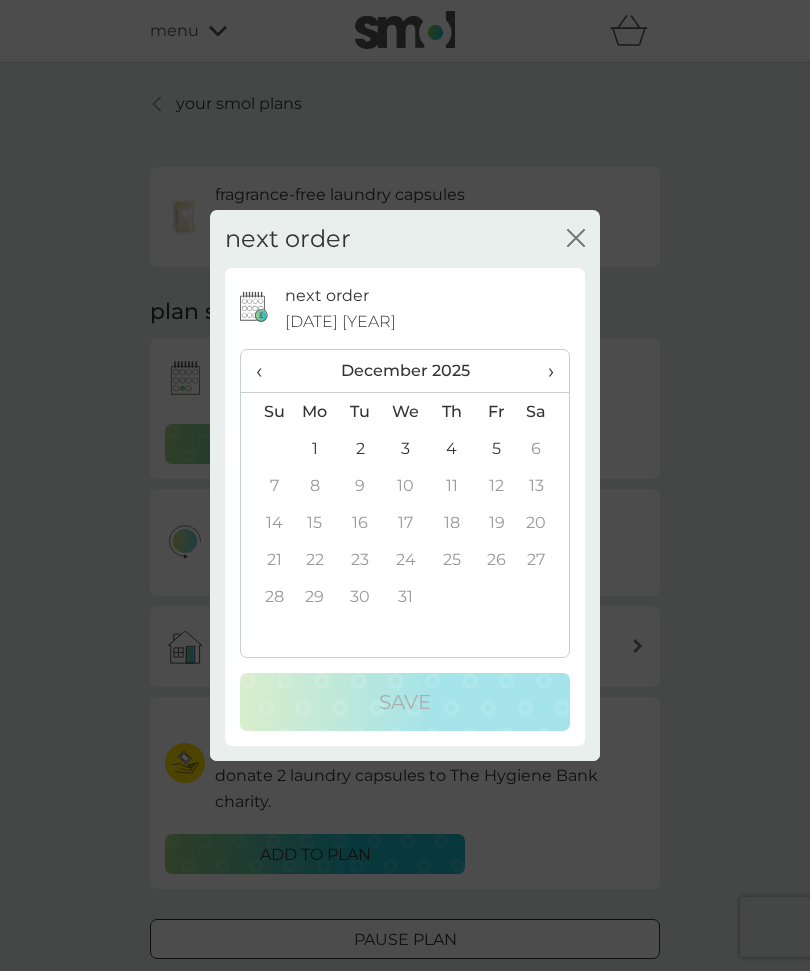 click 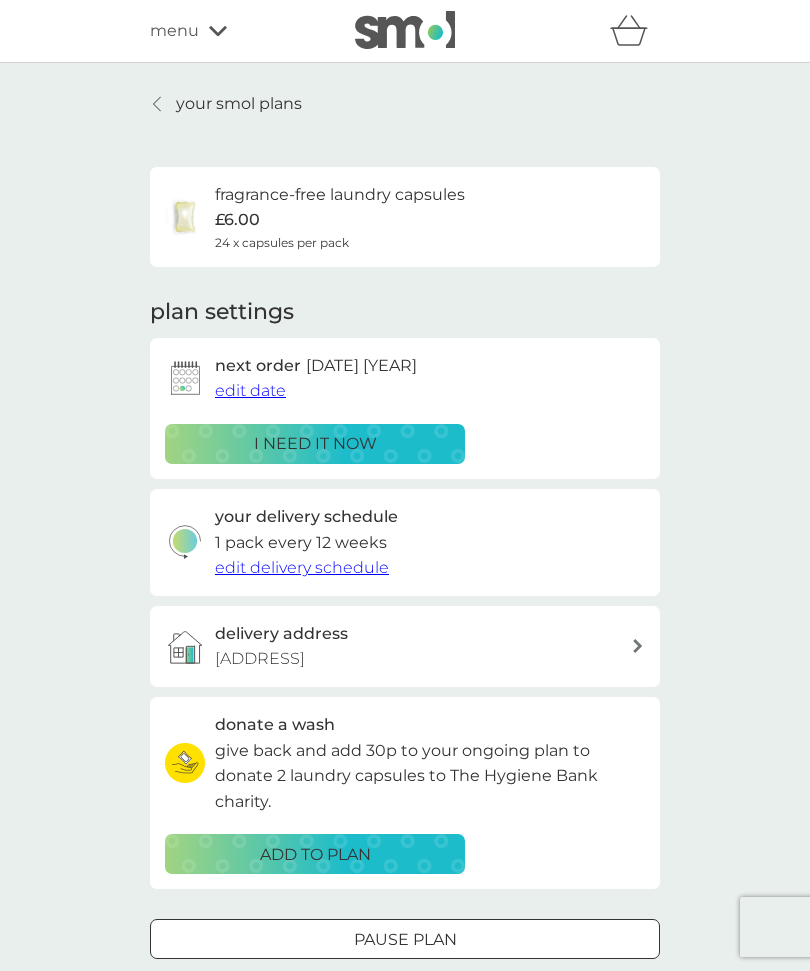 click on "edit date" at bounding box center (250, 391) 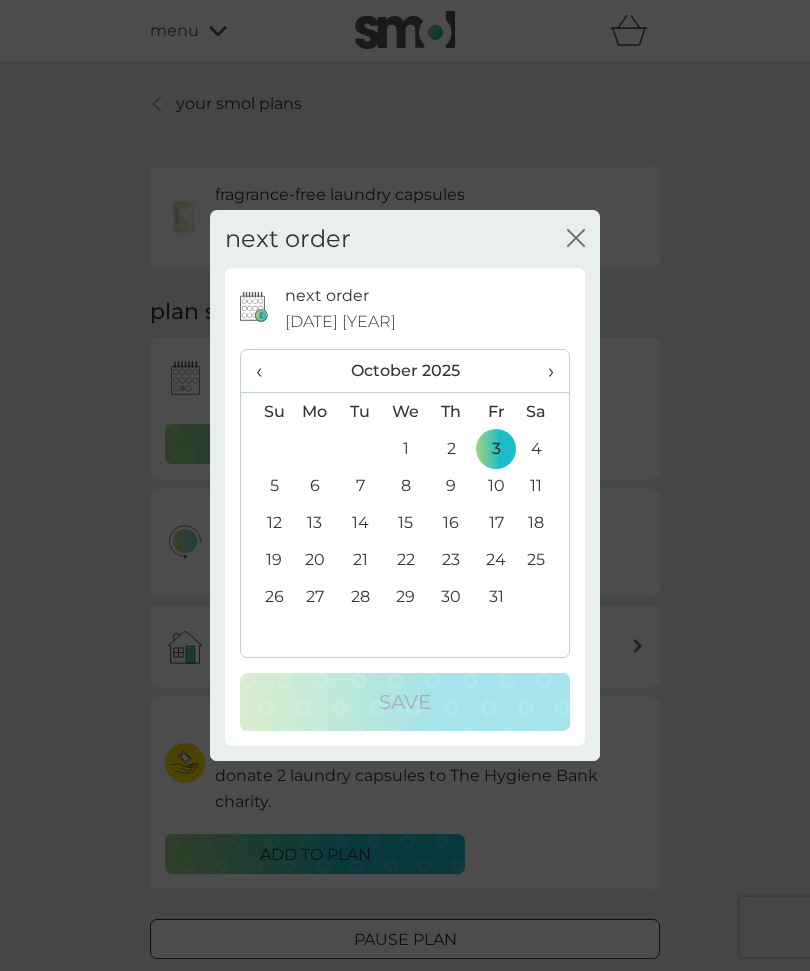 click on "4" at bounding box center [544, 448] 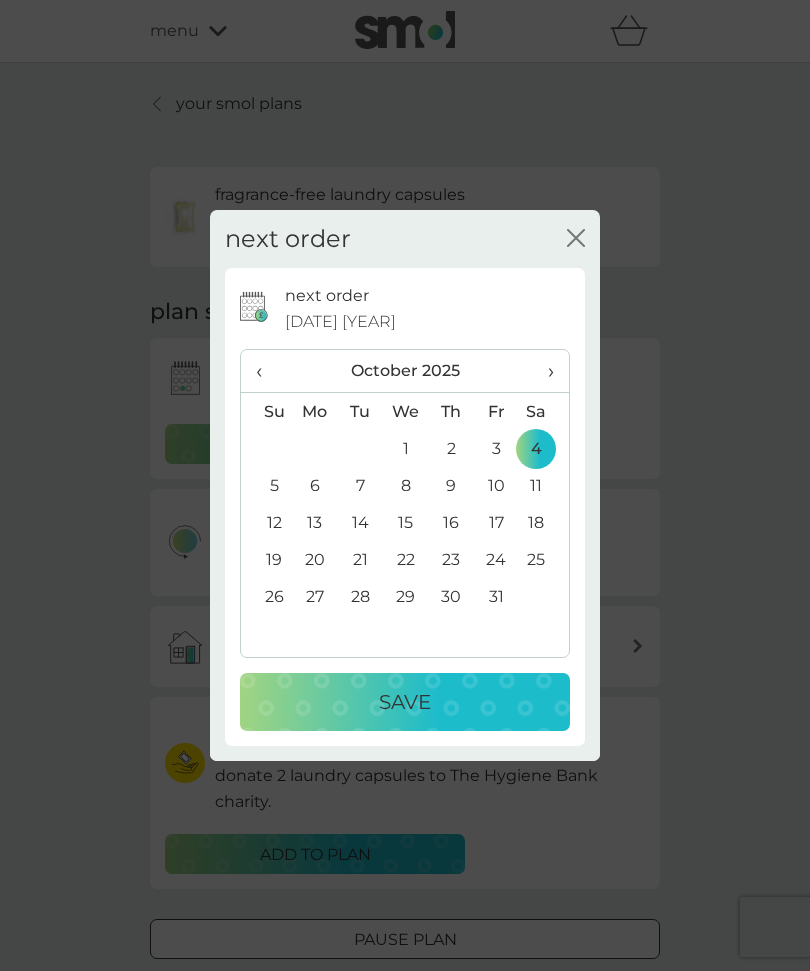 click on "›" at bounding box center (544, 371) 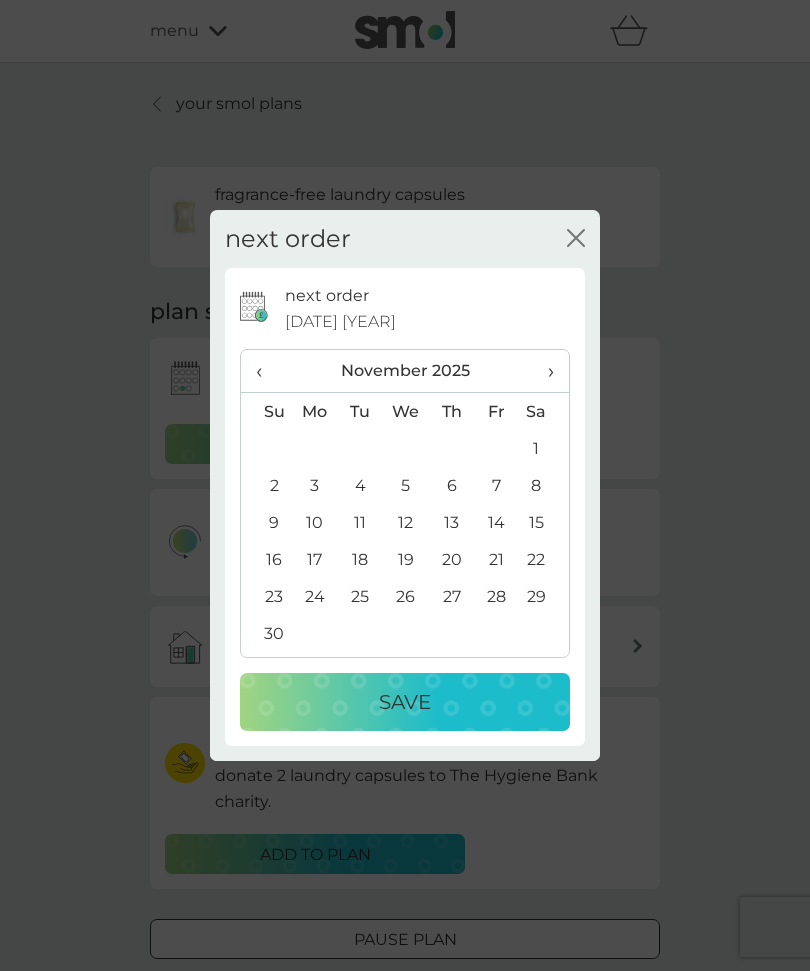 click on "›" at bounding box center (544, 371) 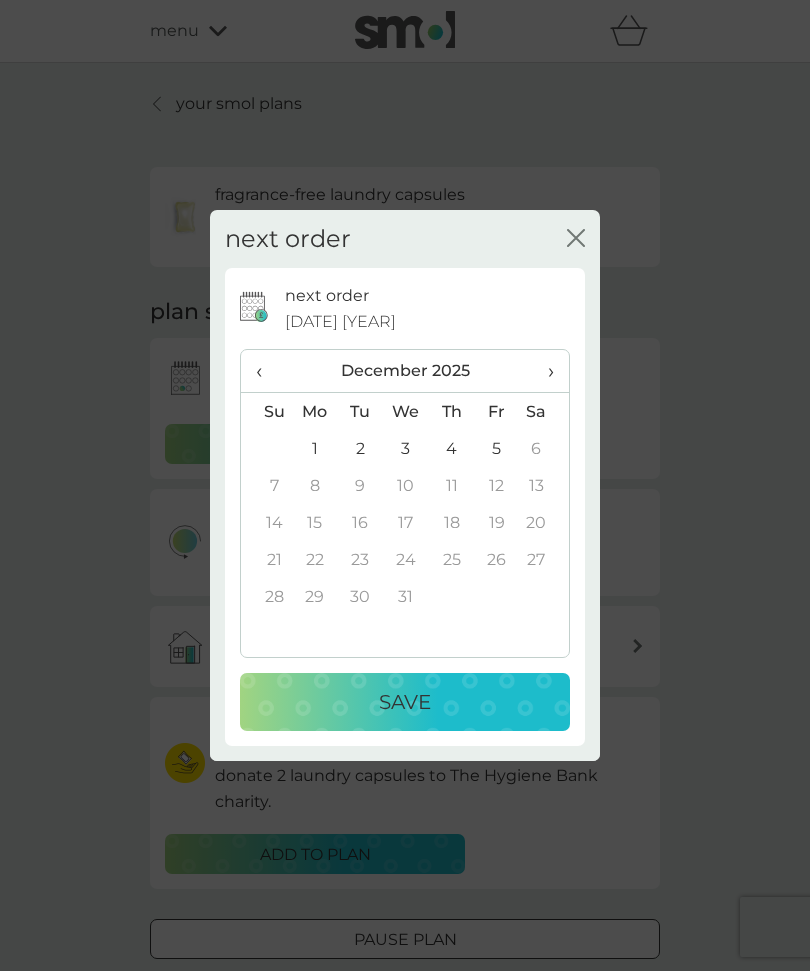 click on "›" at bounding box center [544, 371] 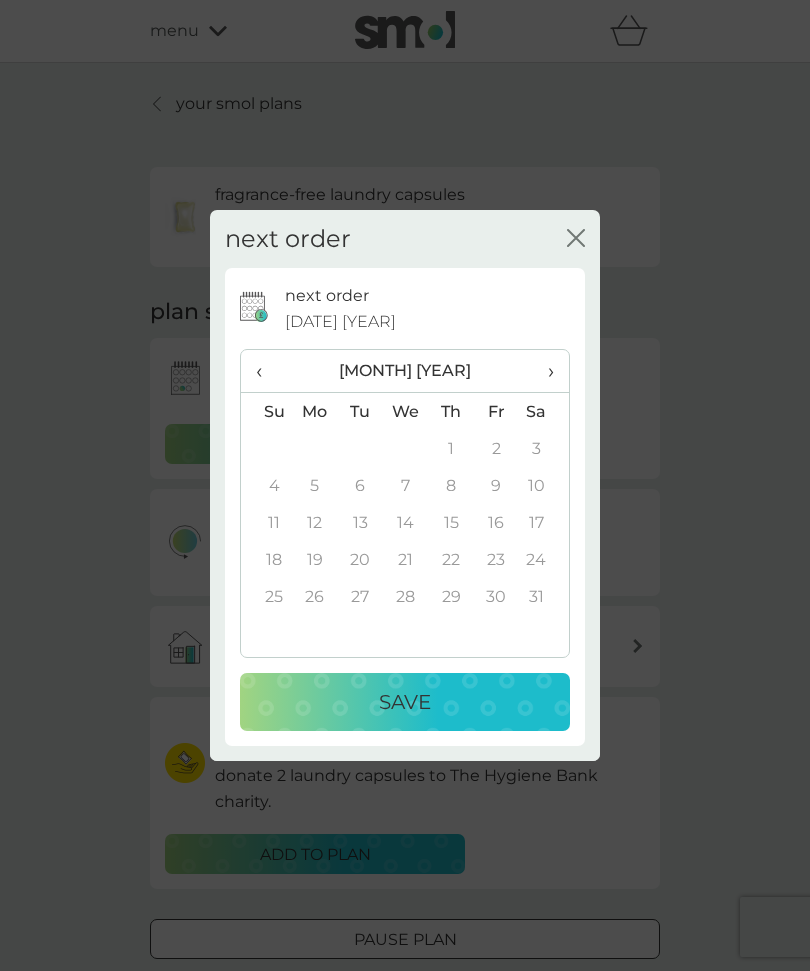 click on "‹" at bounding box center (266, 371) 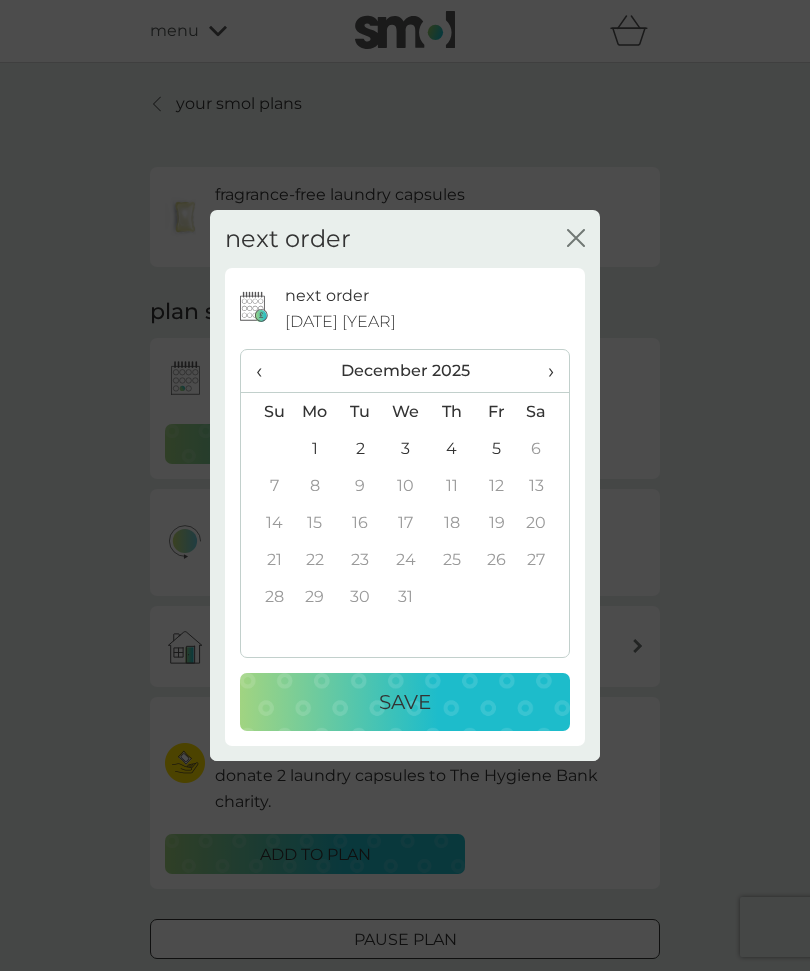 click 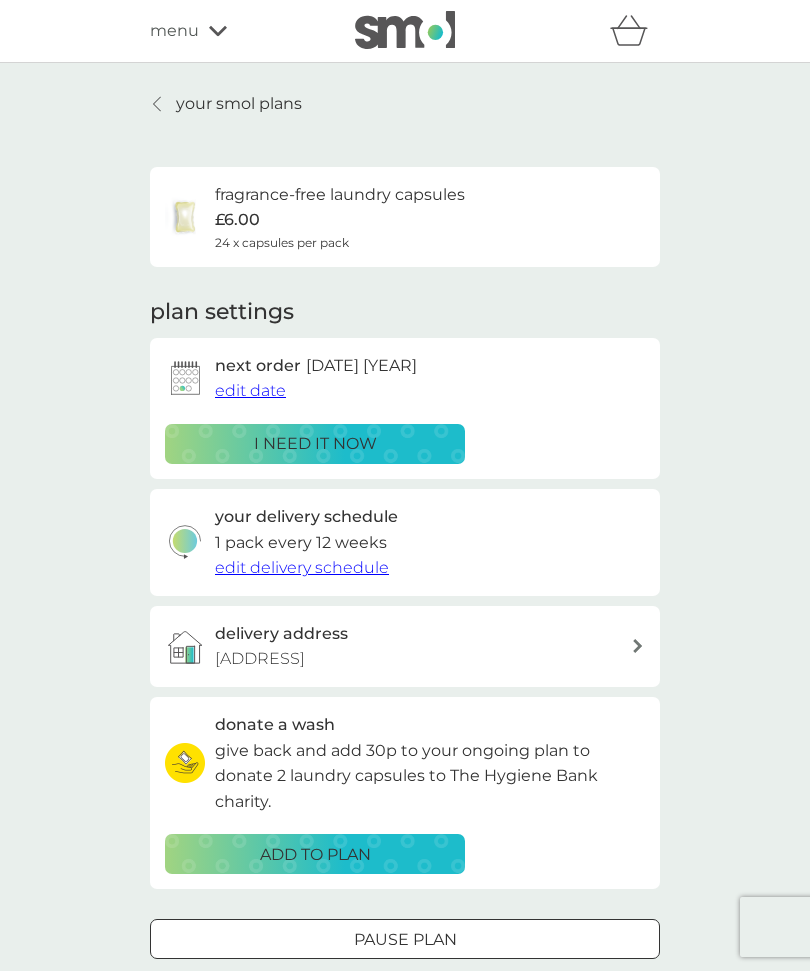 click on "edit delivery schedule" at bounding box center (302, 567) 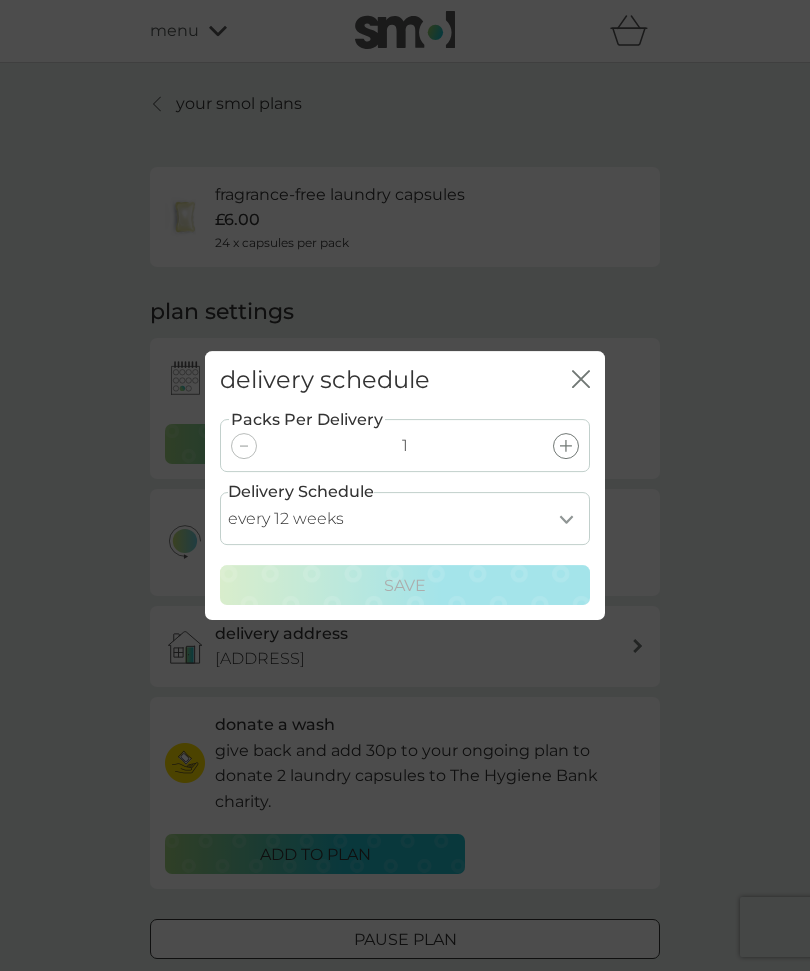 click on "every 1 week every 2 weeks every 3 weeks every 4 weeks every 5 weeks every 6 weeks every 7 weeks every 8 weeks every 9 weeks every 10 weeks every 11 weeks every 12 weeks every 13 weeks every 14 weeks every 15 weeks every 16 weeks every 17 weeks" at bounding box center (405, 518) 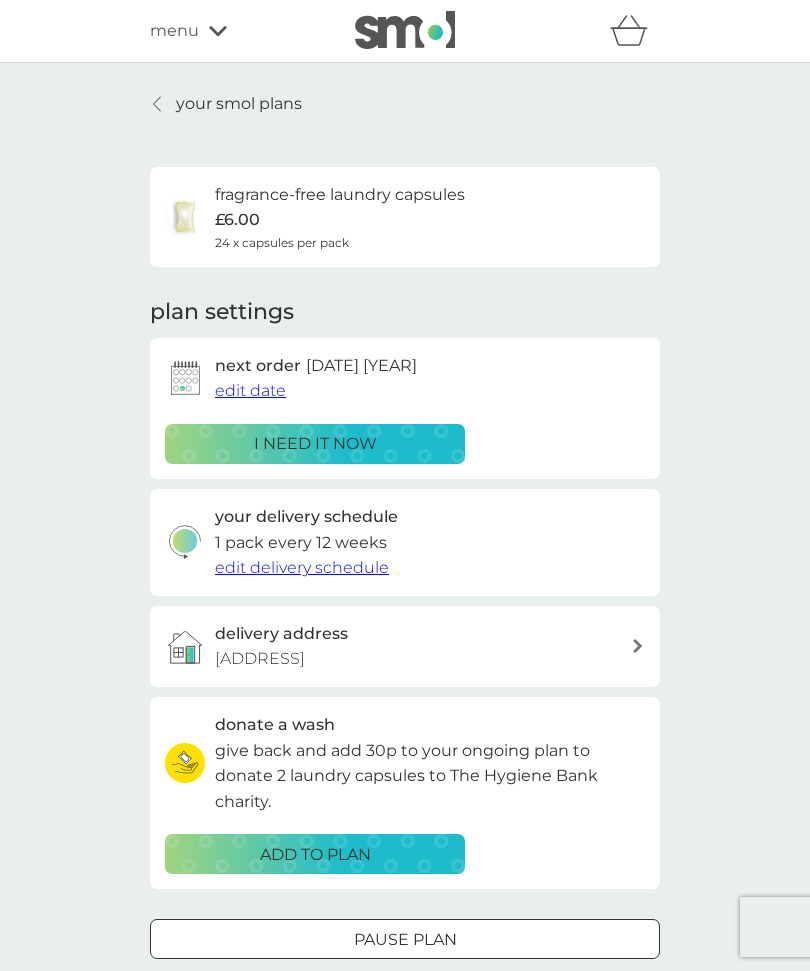 click on "edit date" at bounding box center [250, 390] 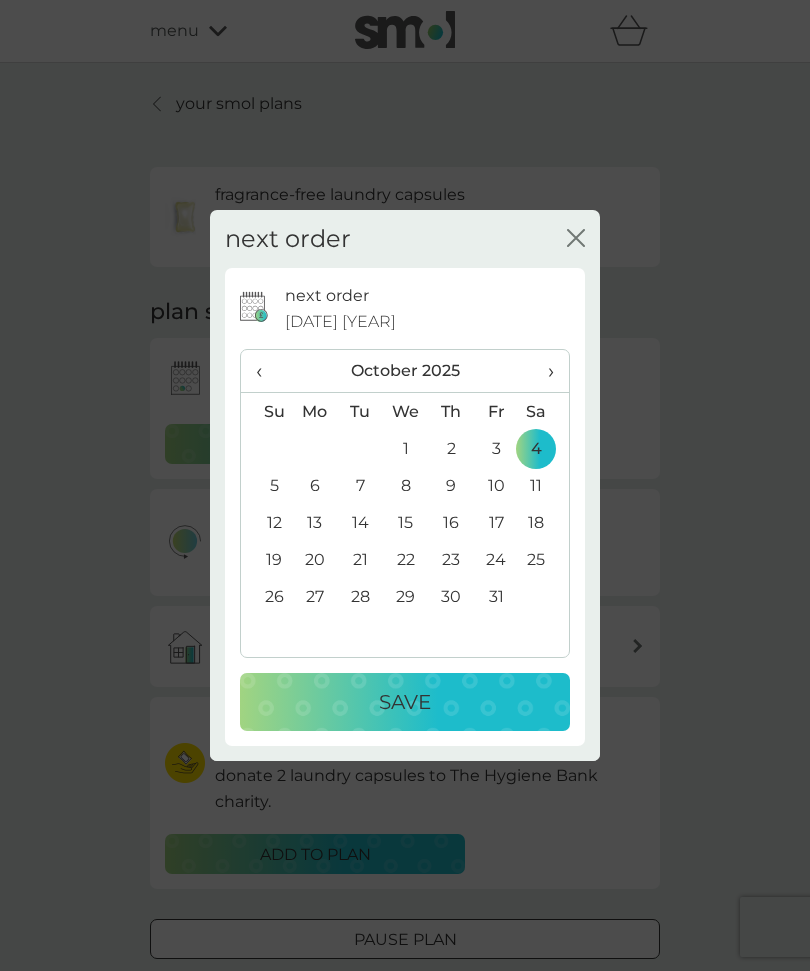 click on "Save" at bounding box center (405, 702) 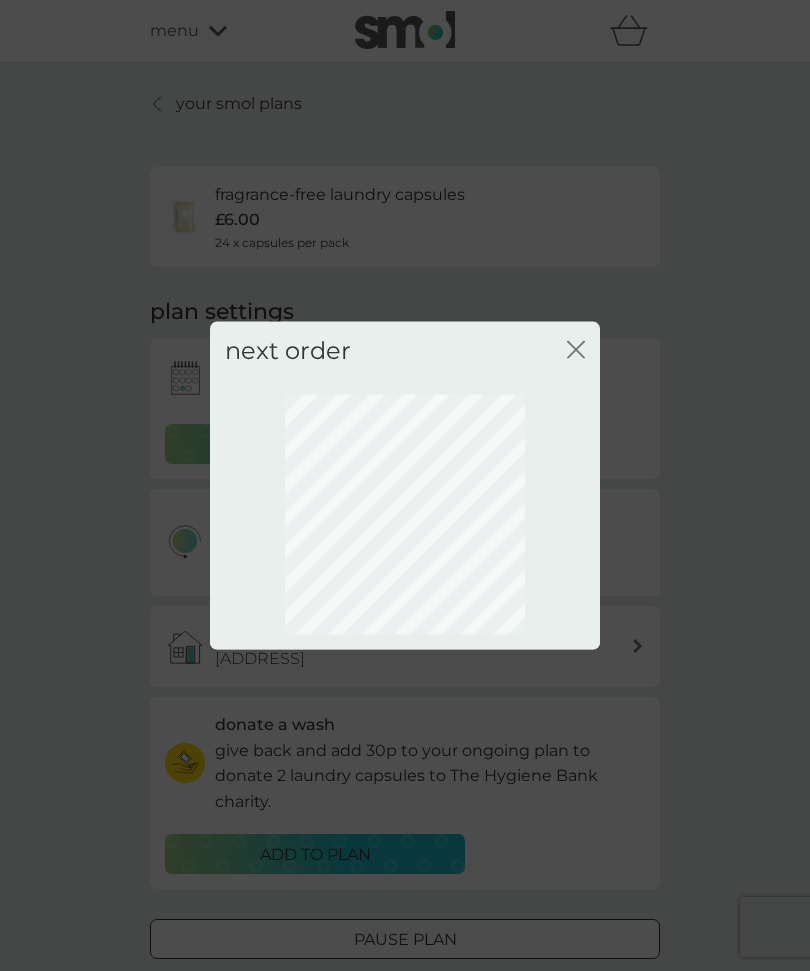 click on "next order close" at bounding box center [405, 350] 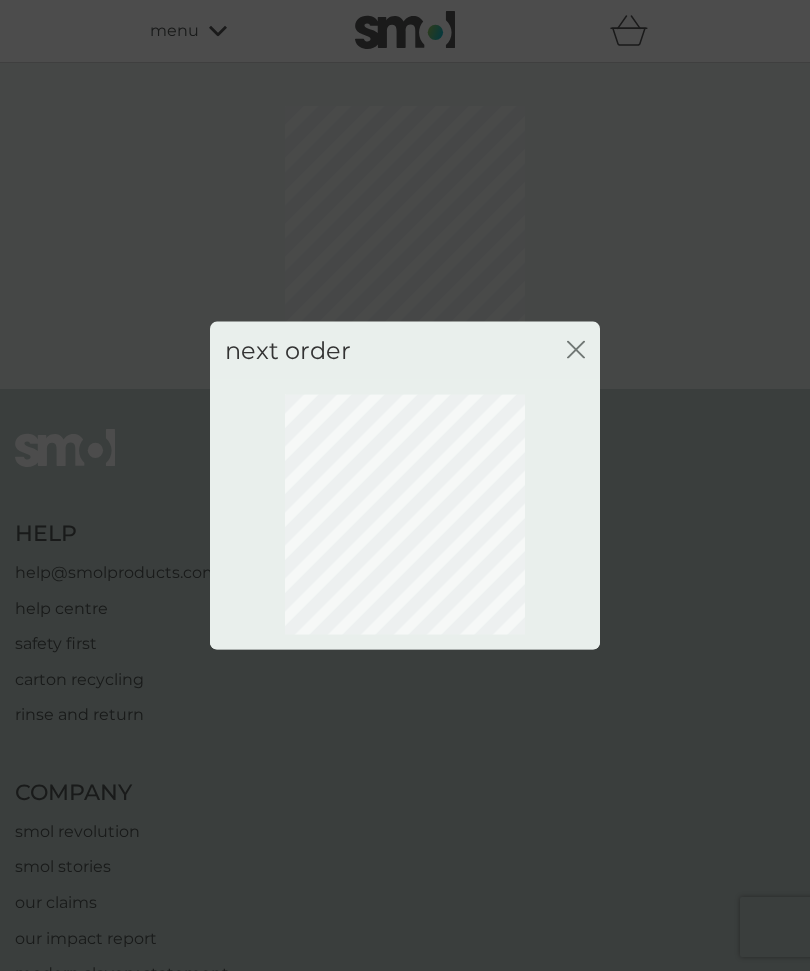 click 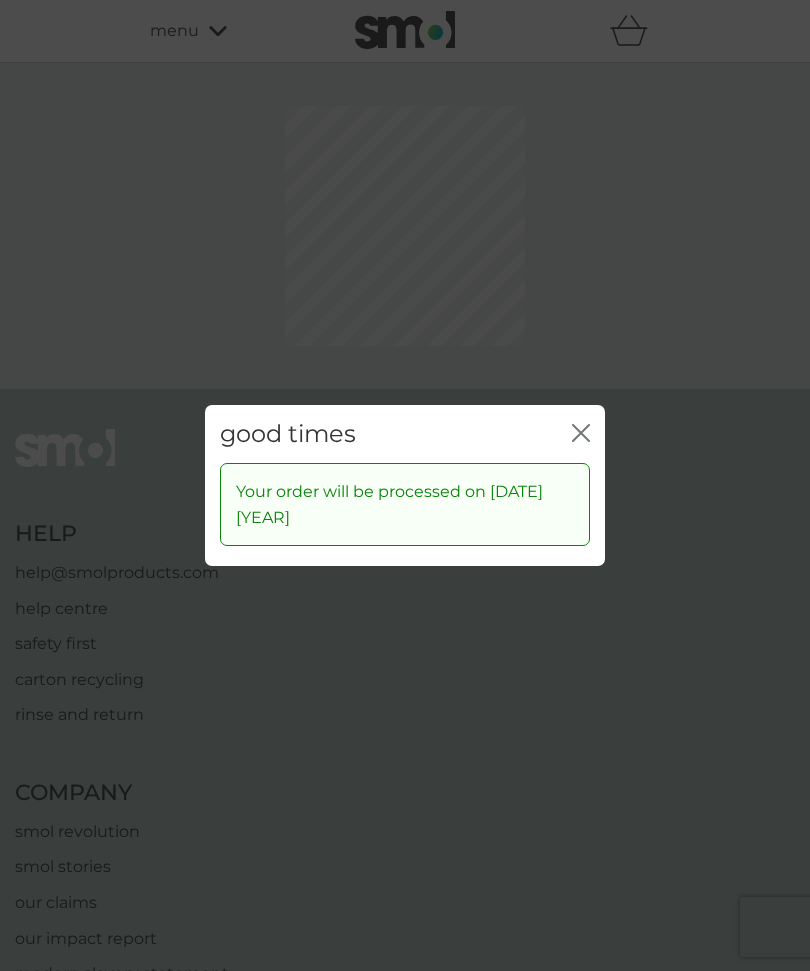 click on "good times close Your order will be processed on 4 Oct 2025" at bounding box center [405, 485] 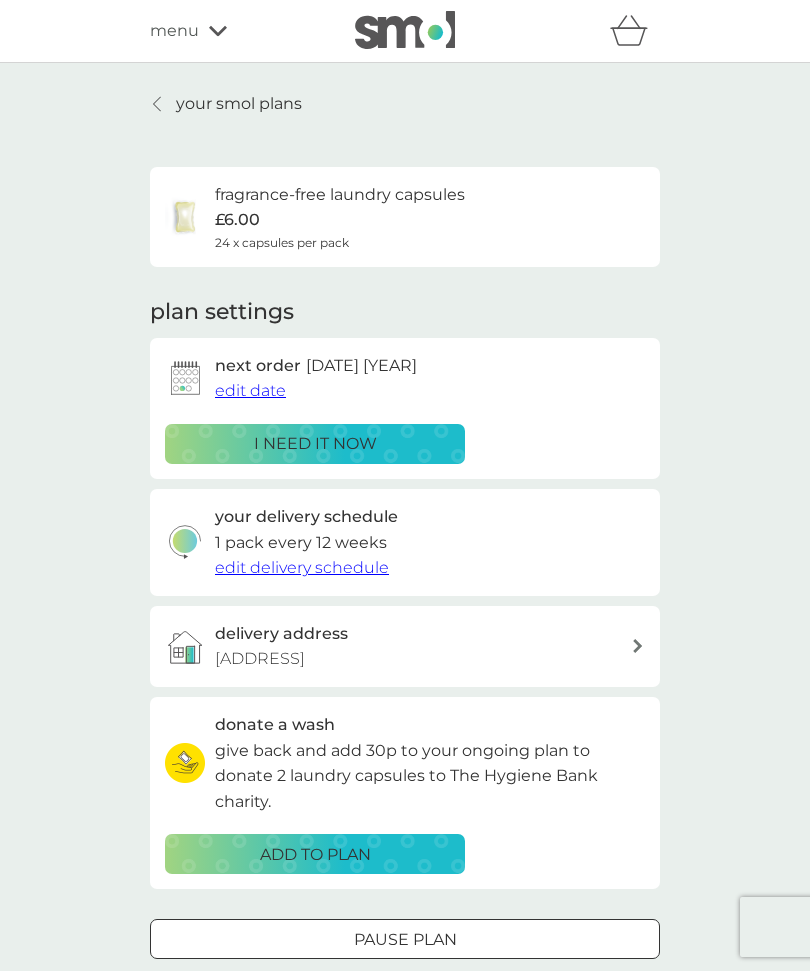 click on "edit date" at bounding box center (250, 390) 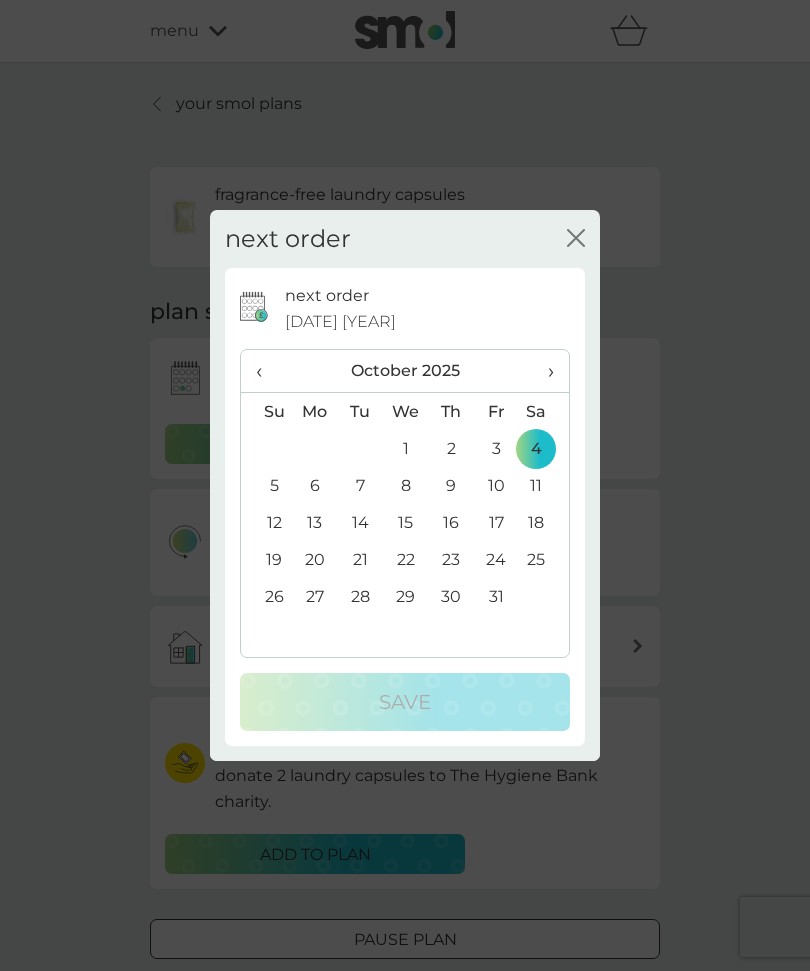 click on "›" at bounding box center [544, 371] 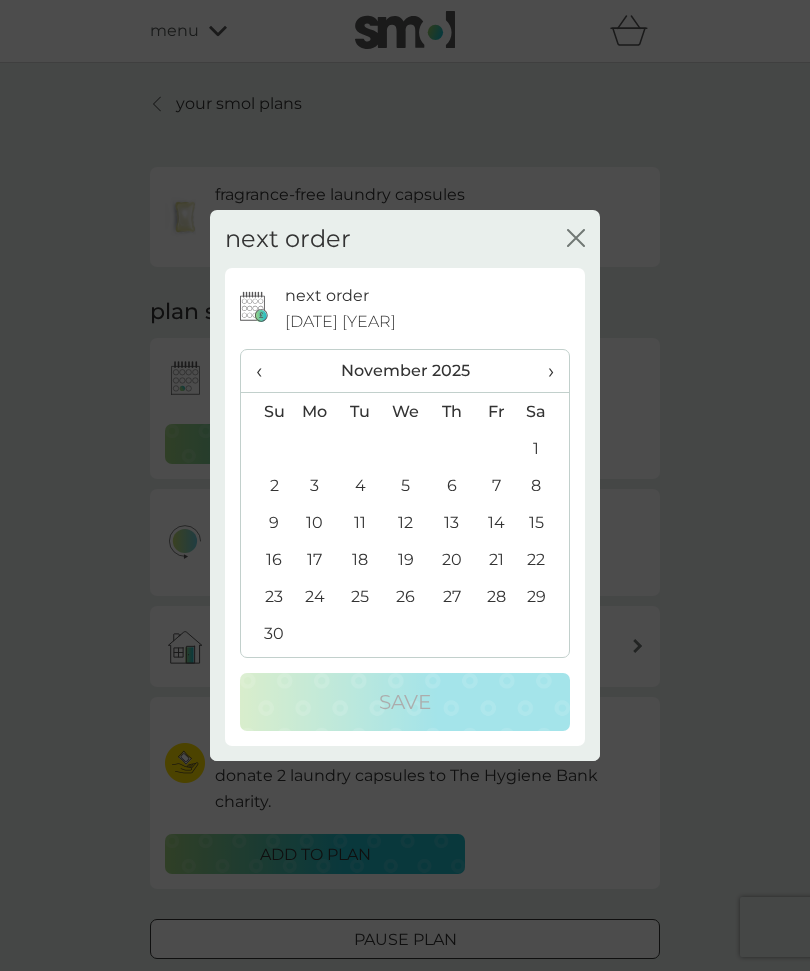 click on "›" at bounding box center (544, 371) 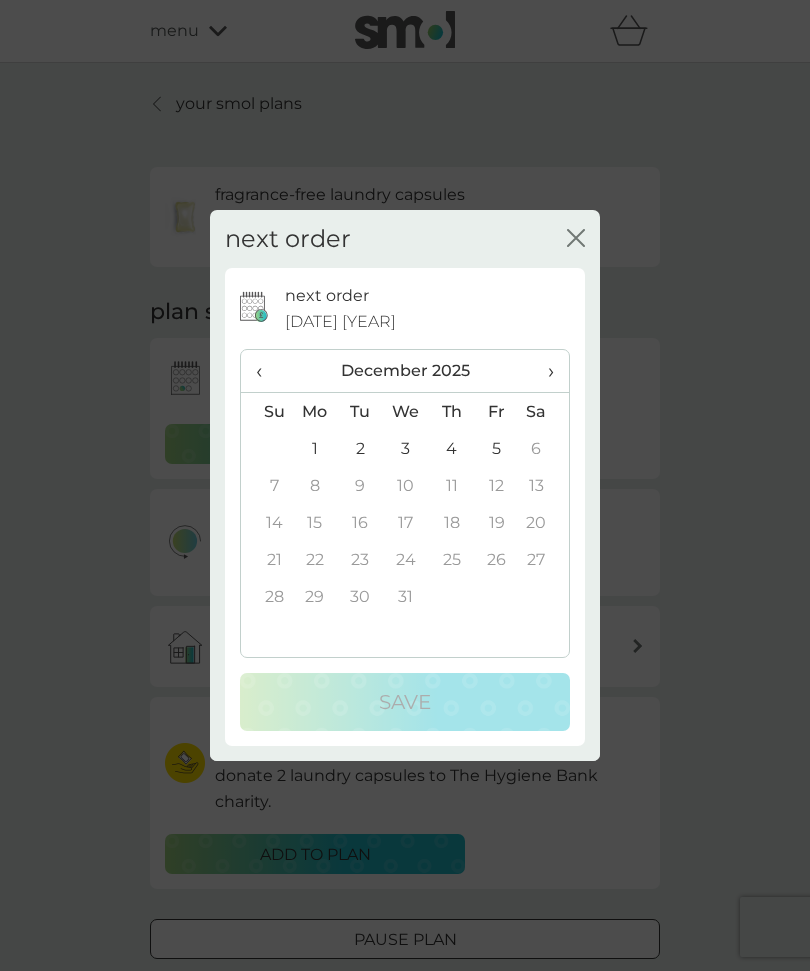 click on "5" at bounding box center [496, 448] 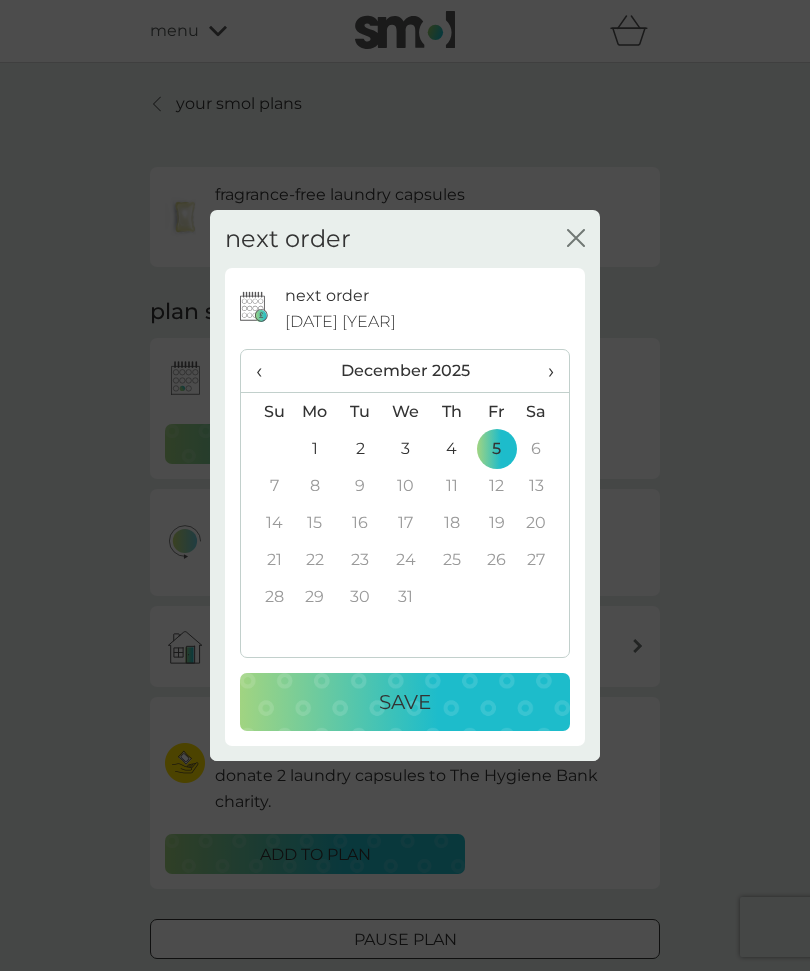 click on "Save" at bounding box center (405, 702) 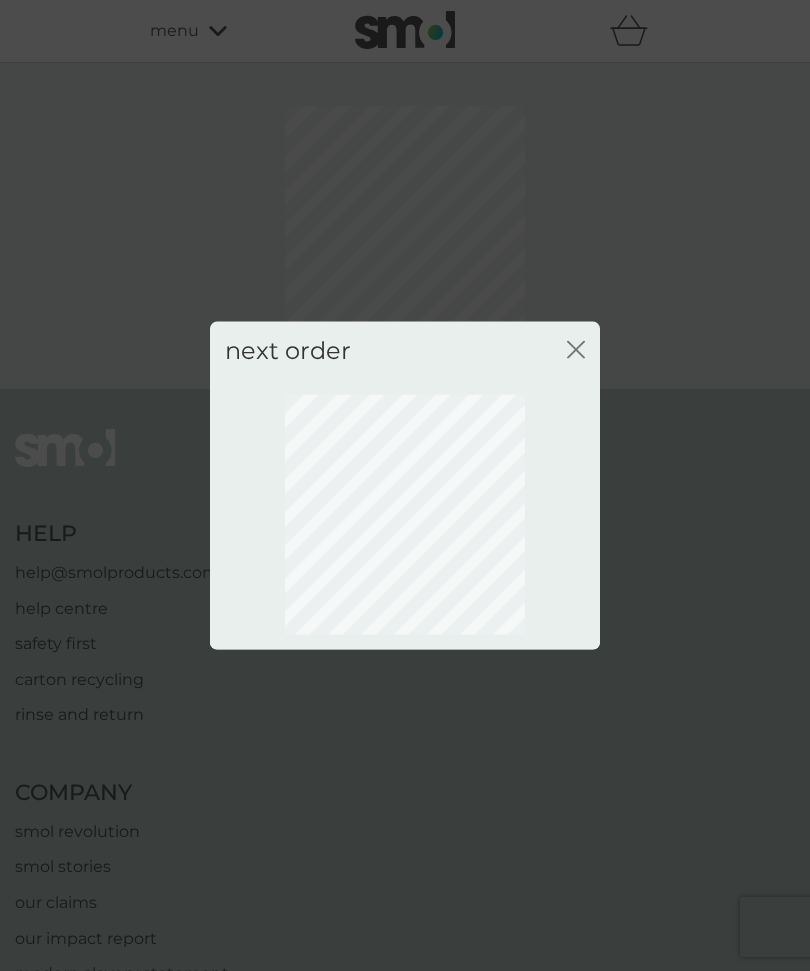 click on "close" at bounding box center (576, 350) 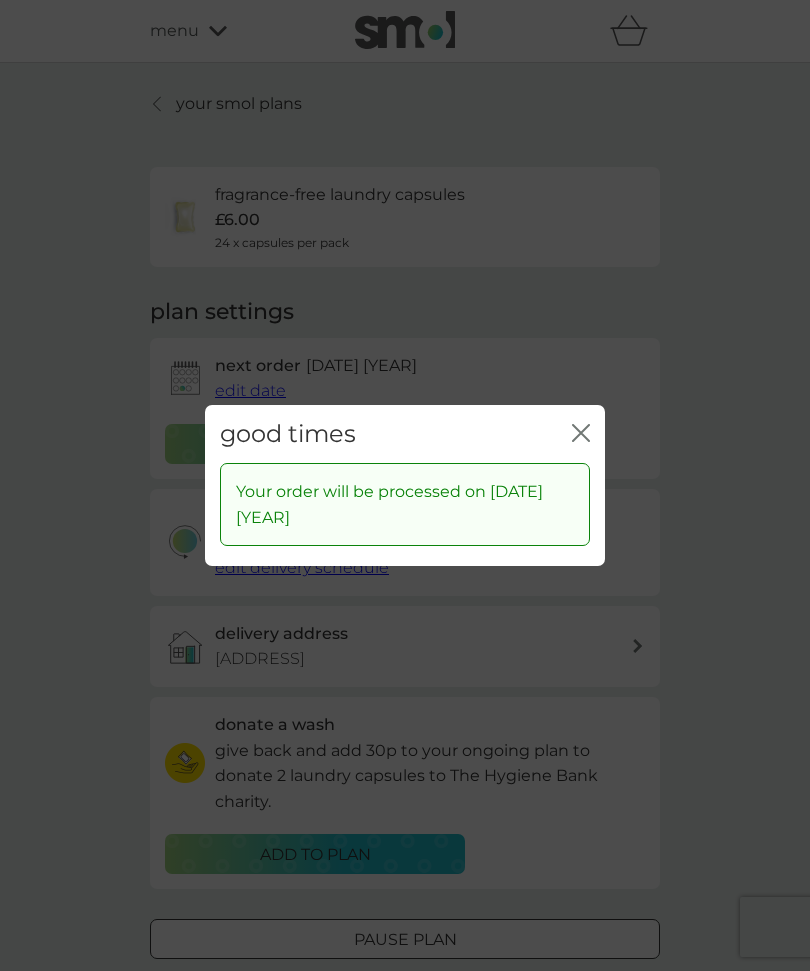 click on "close" 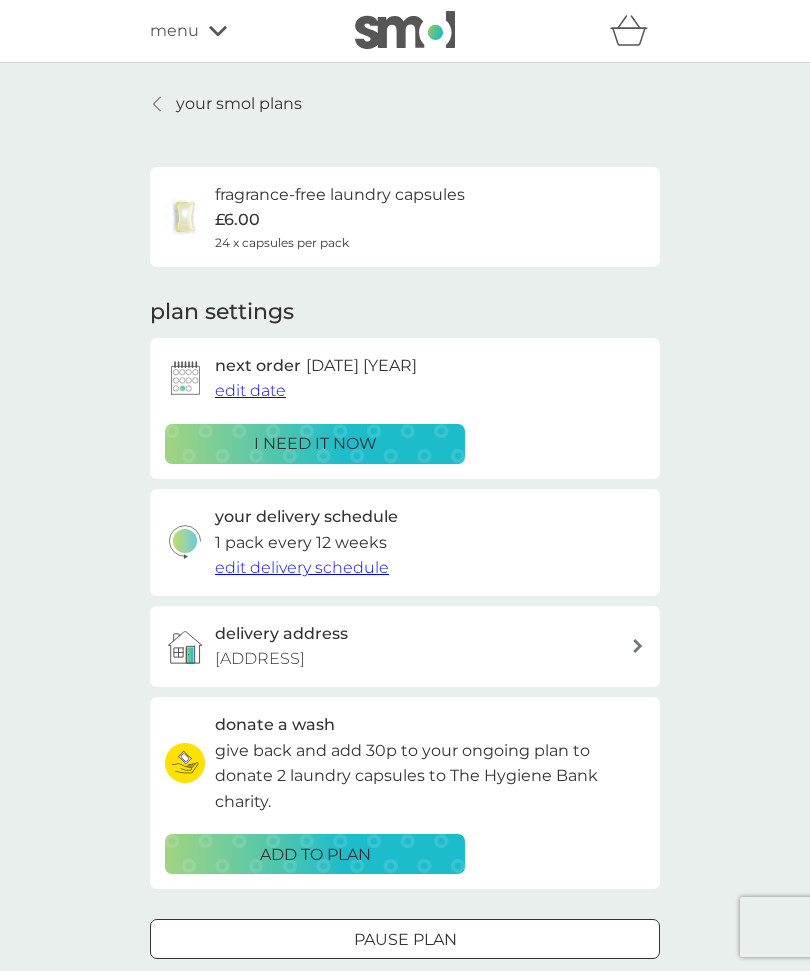 click on "your smol plans" at bounding box center [239, 104] 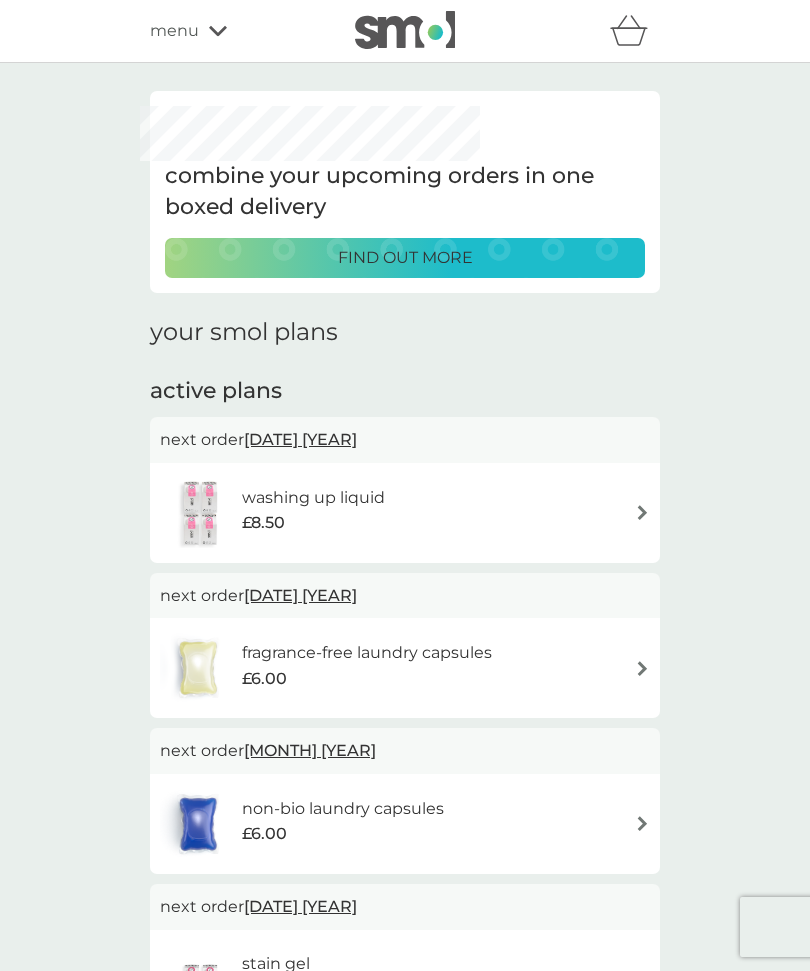 click at bounding box center [642, 823] 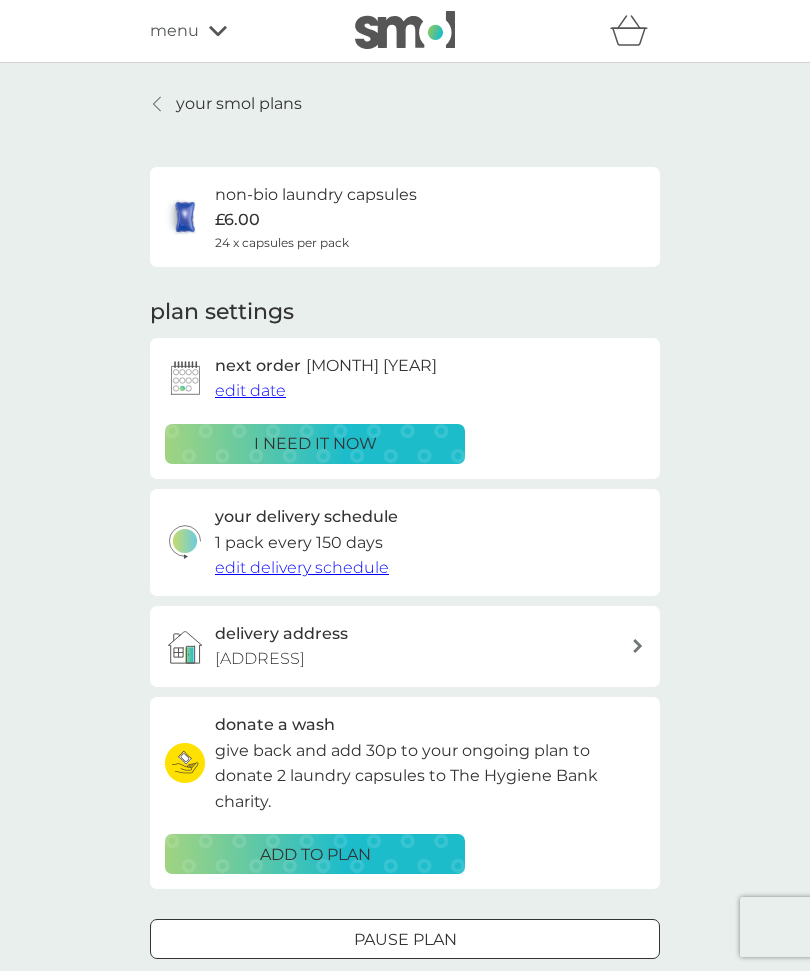 click on "edit date" at bounding box center [250, 390] 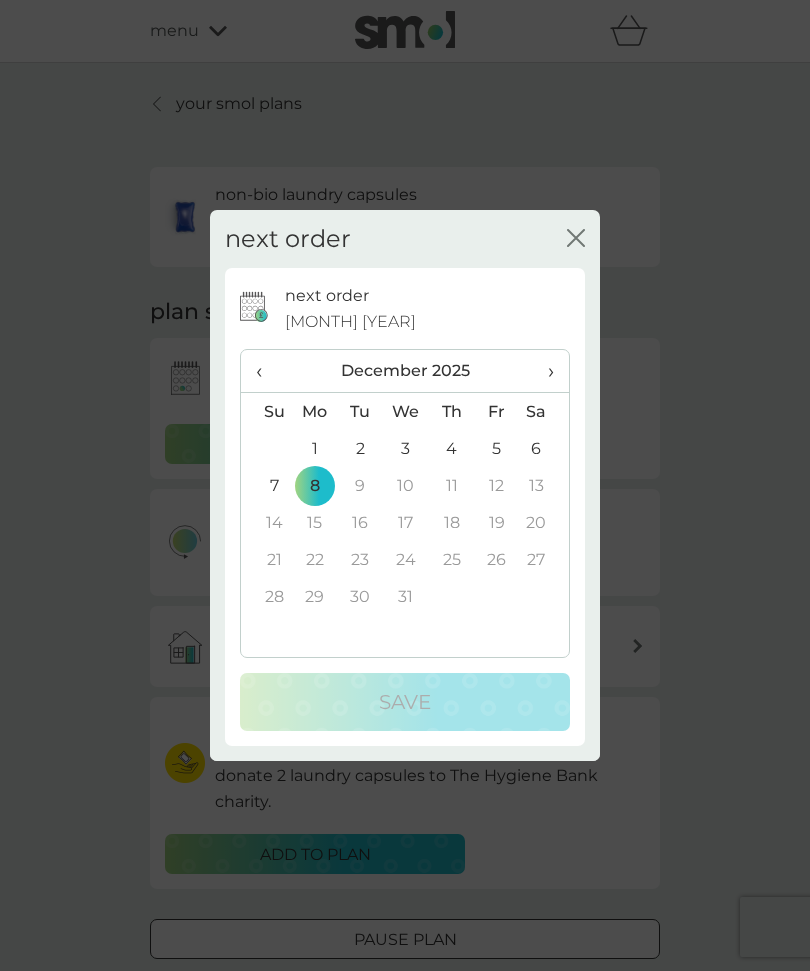 click on "5" at bounding box center (496, 448) 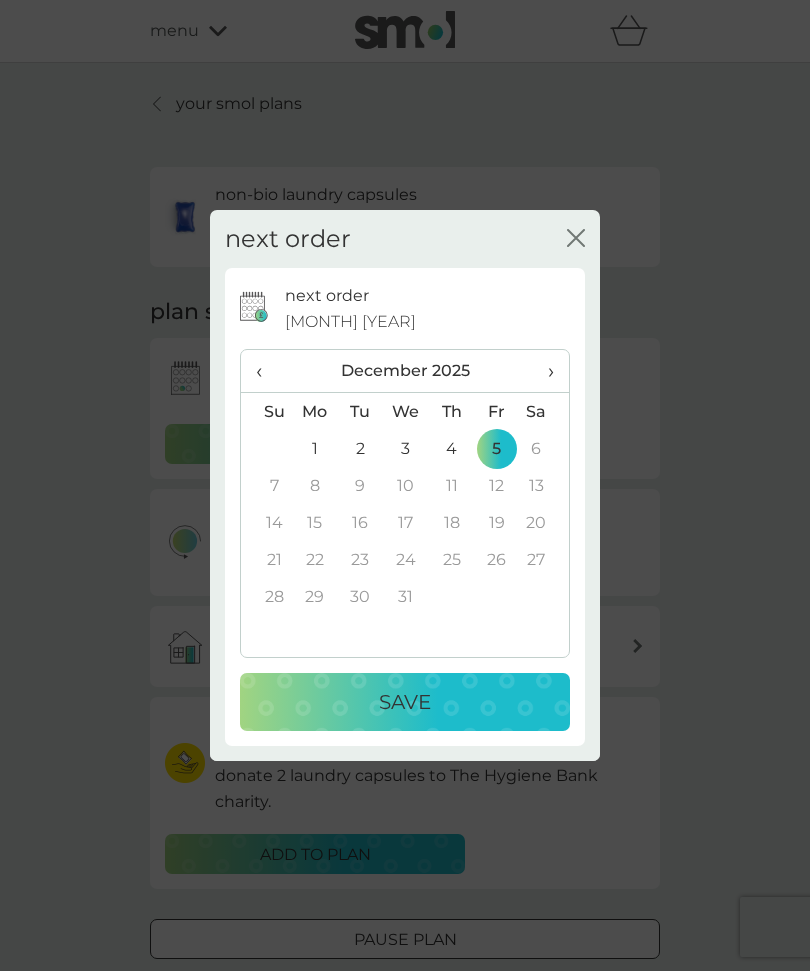 click on "8" at bounding box center [315, 485] 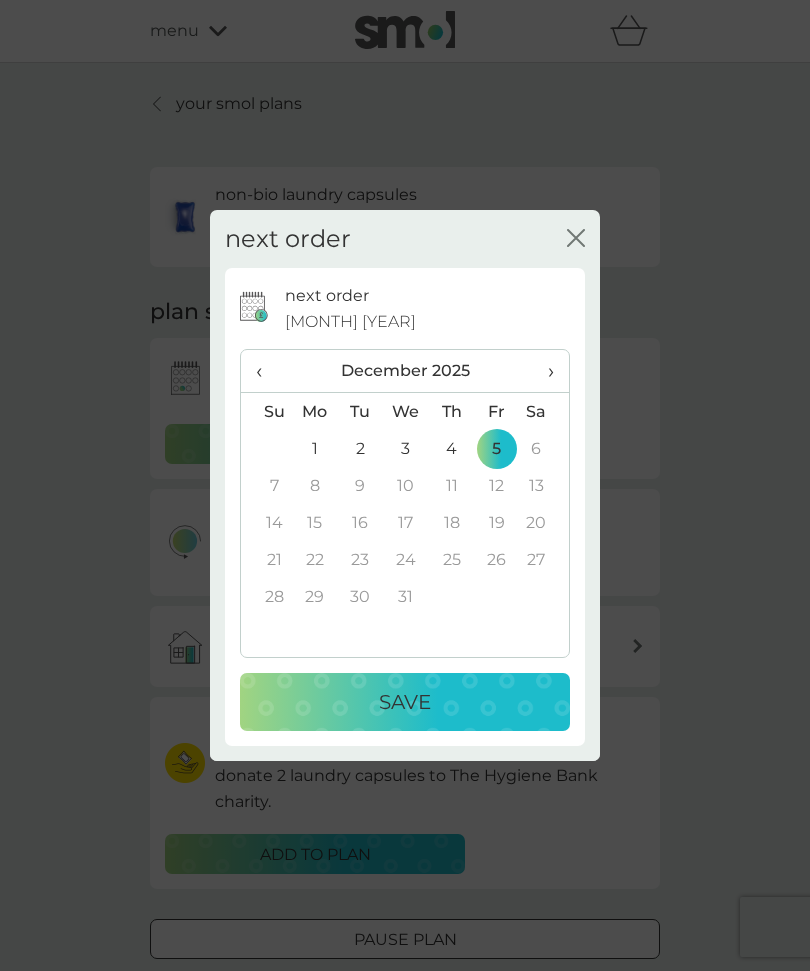 click on "Save" at bounding box center [405, 702] 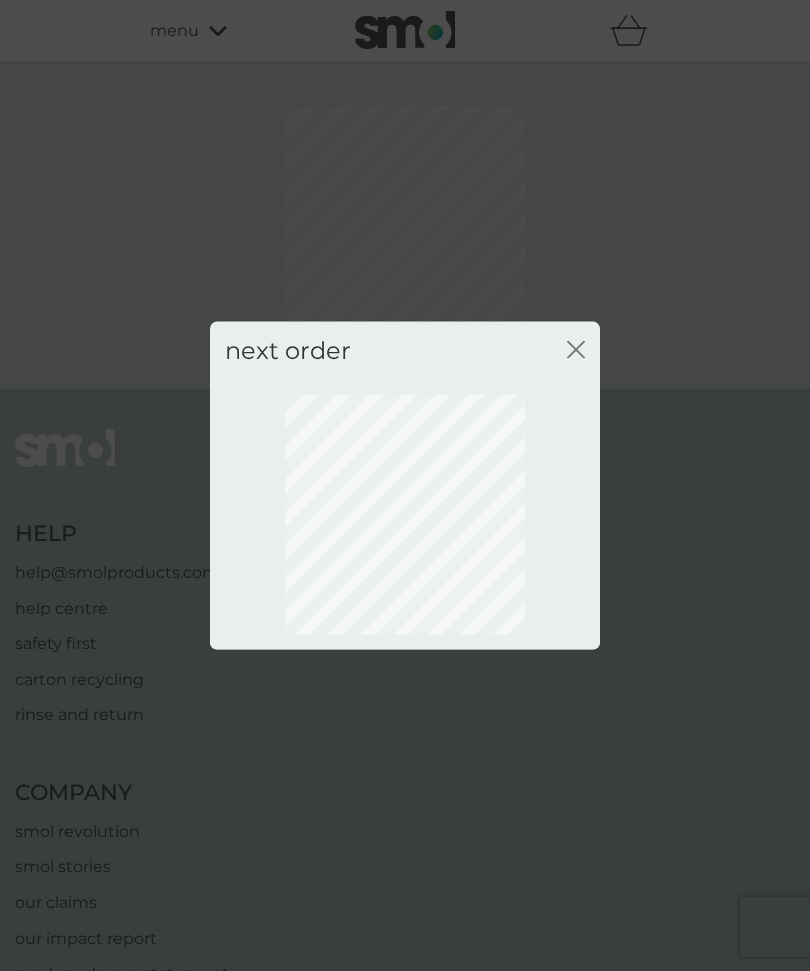 click on "close" 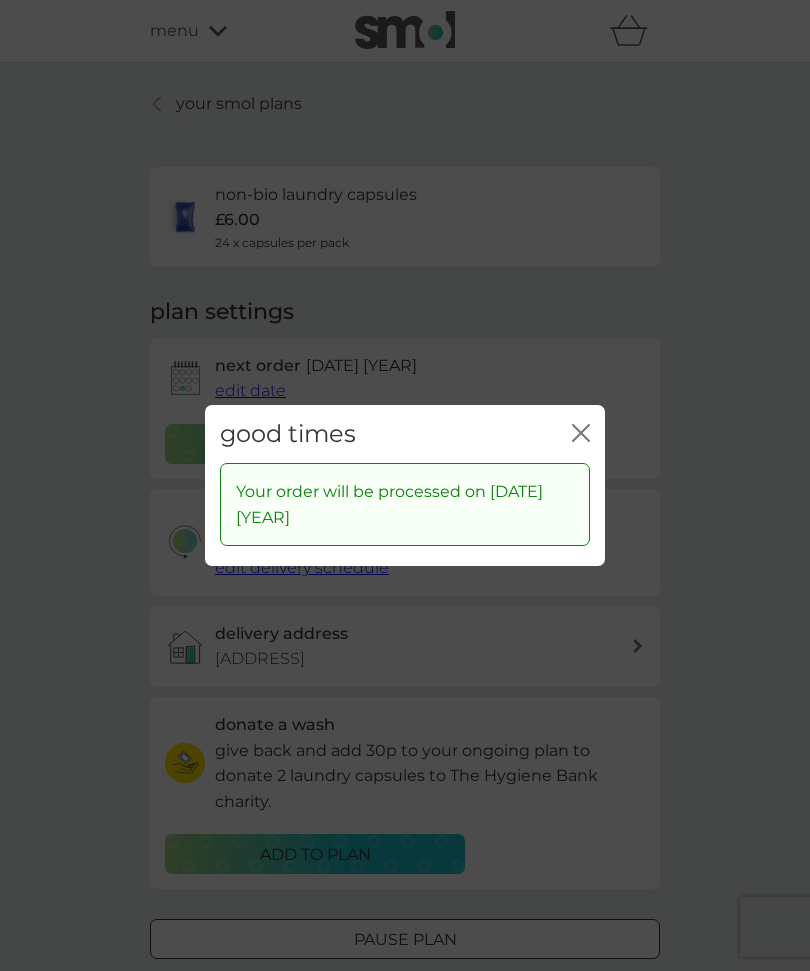 click on "close" at bounding box center [581, 434] 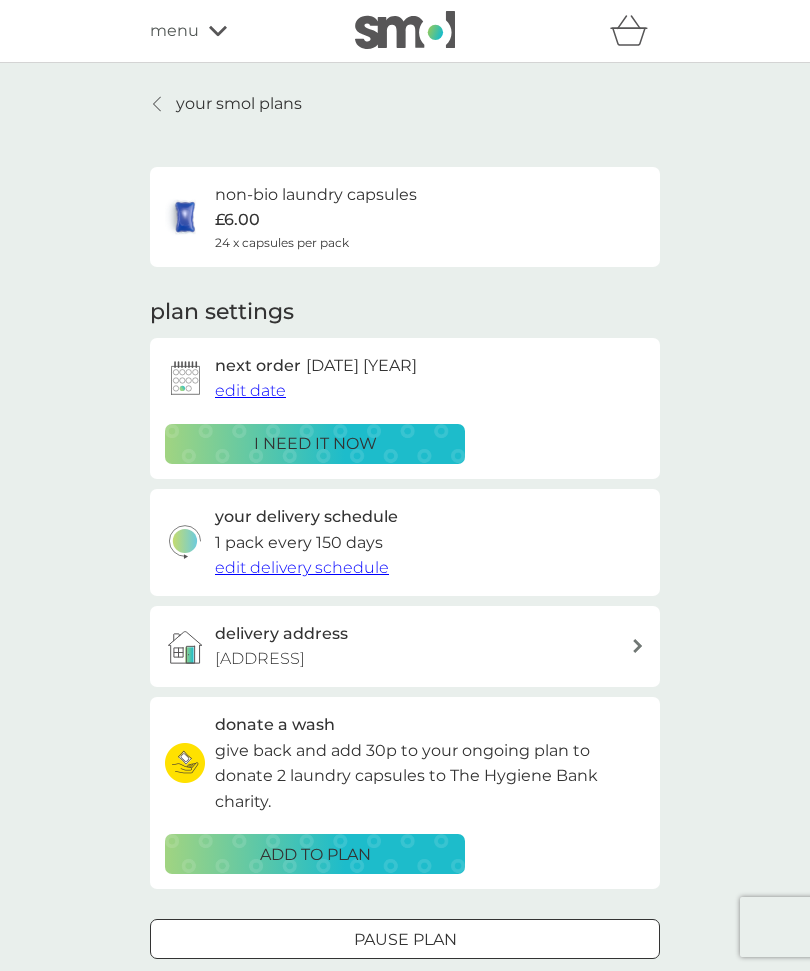 click on "your smol plans" at bounding box center (239, 104) 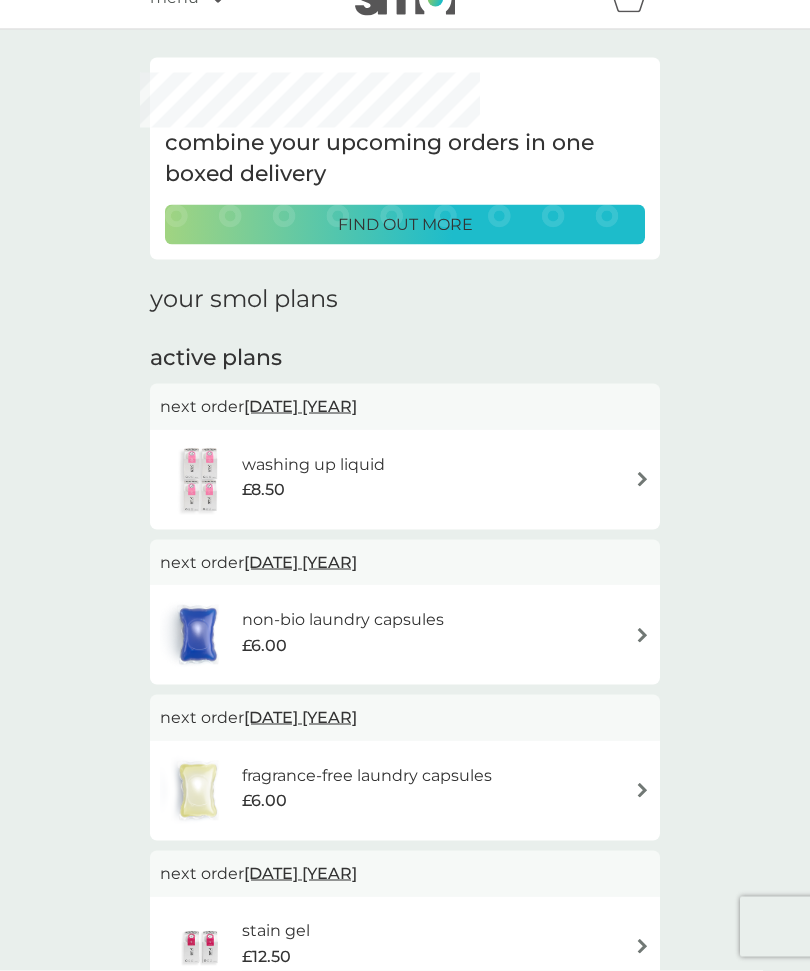 scroll, scrollTop: 0, scrollLeft: 0, axis: both 